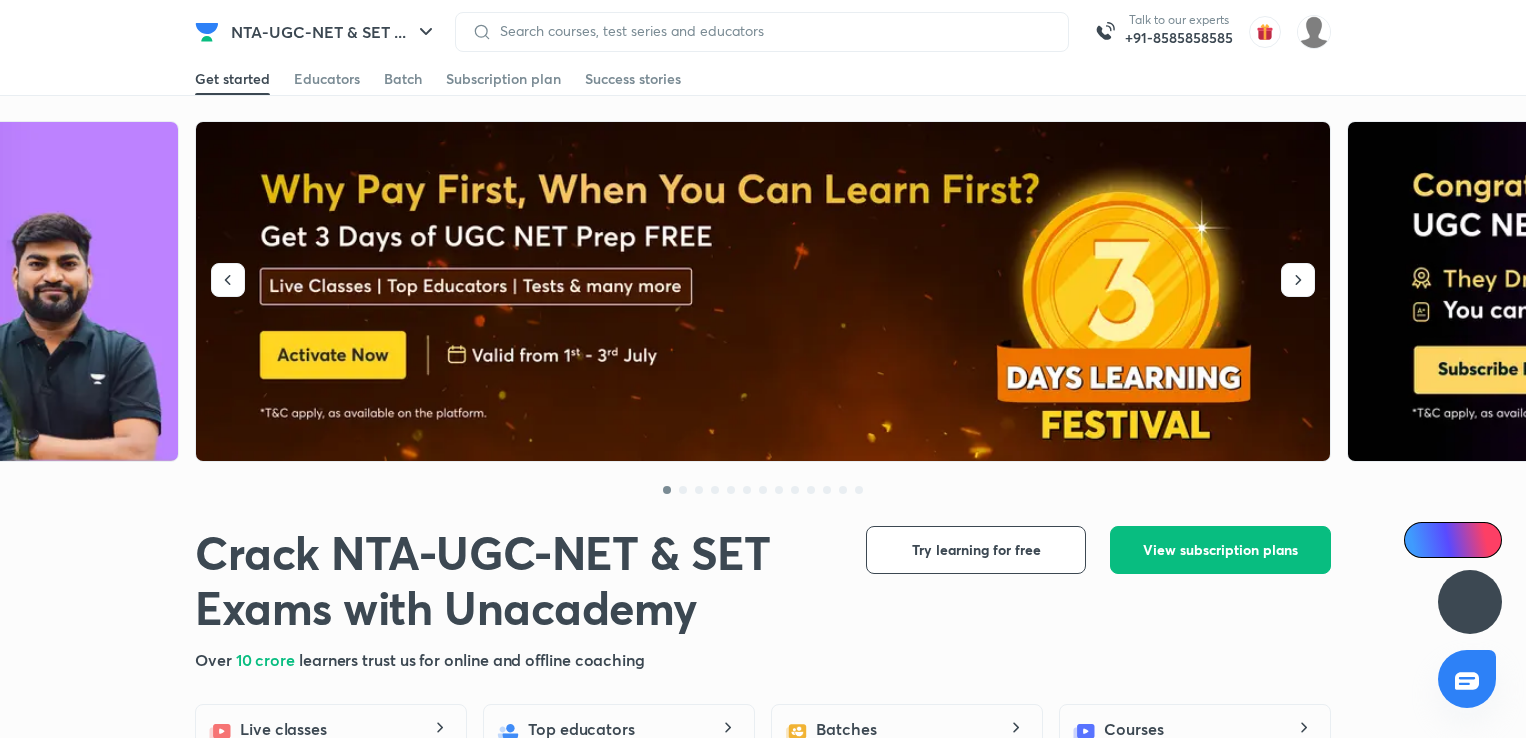 scroll, scrollTop: 0, scrollLeft: 0, axis: both 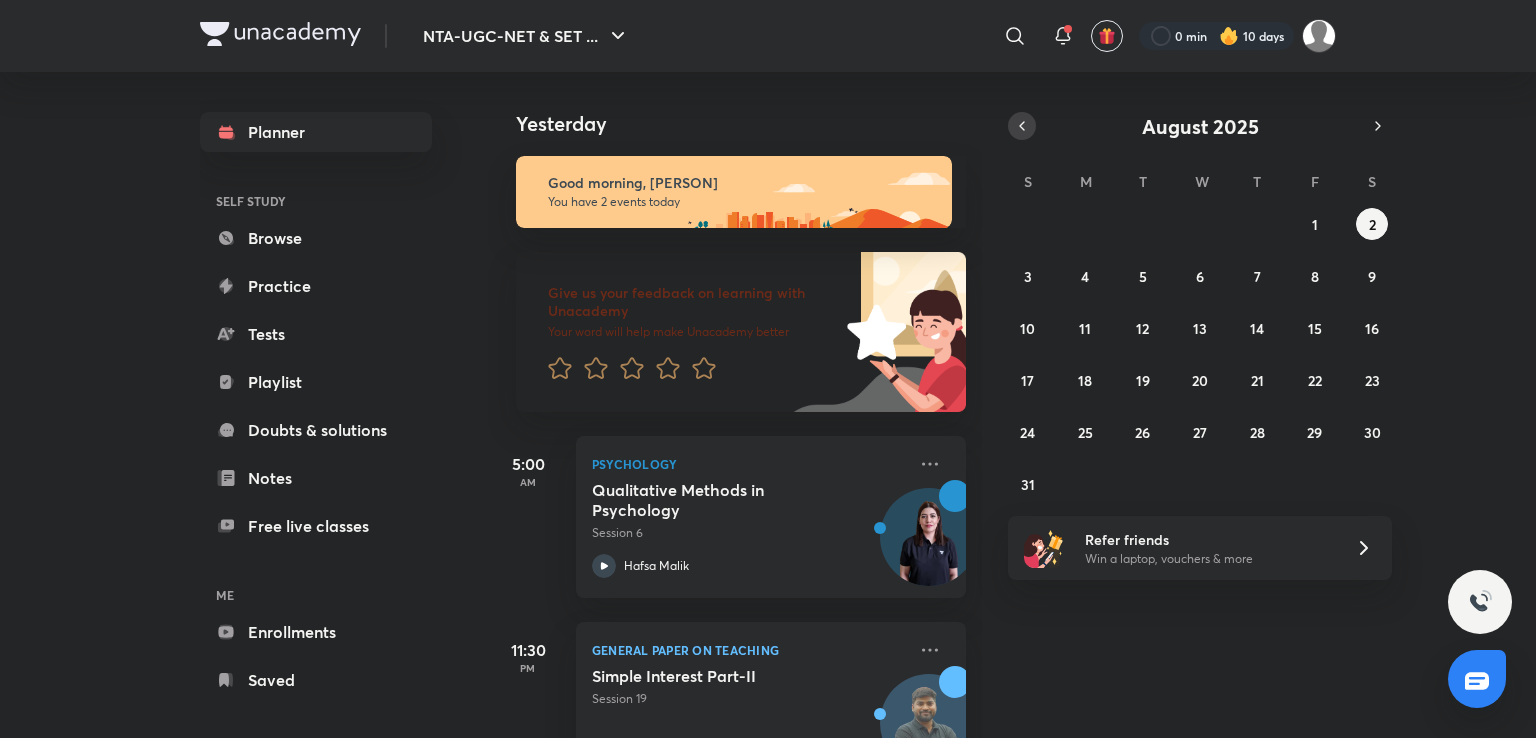 click at bounding box center (1022, 126) 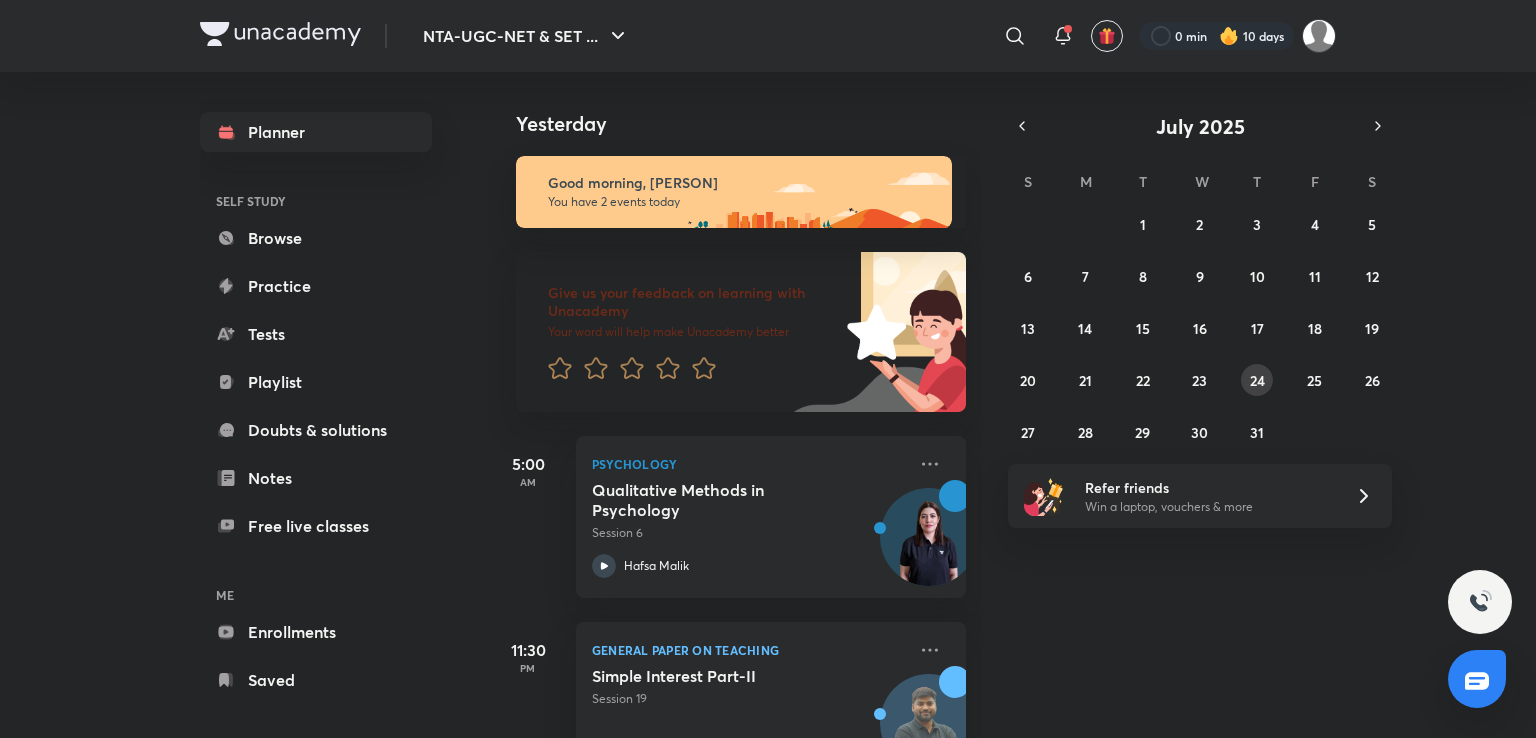 click on "24" at bounding box center (1257, 380) 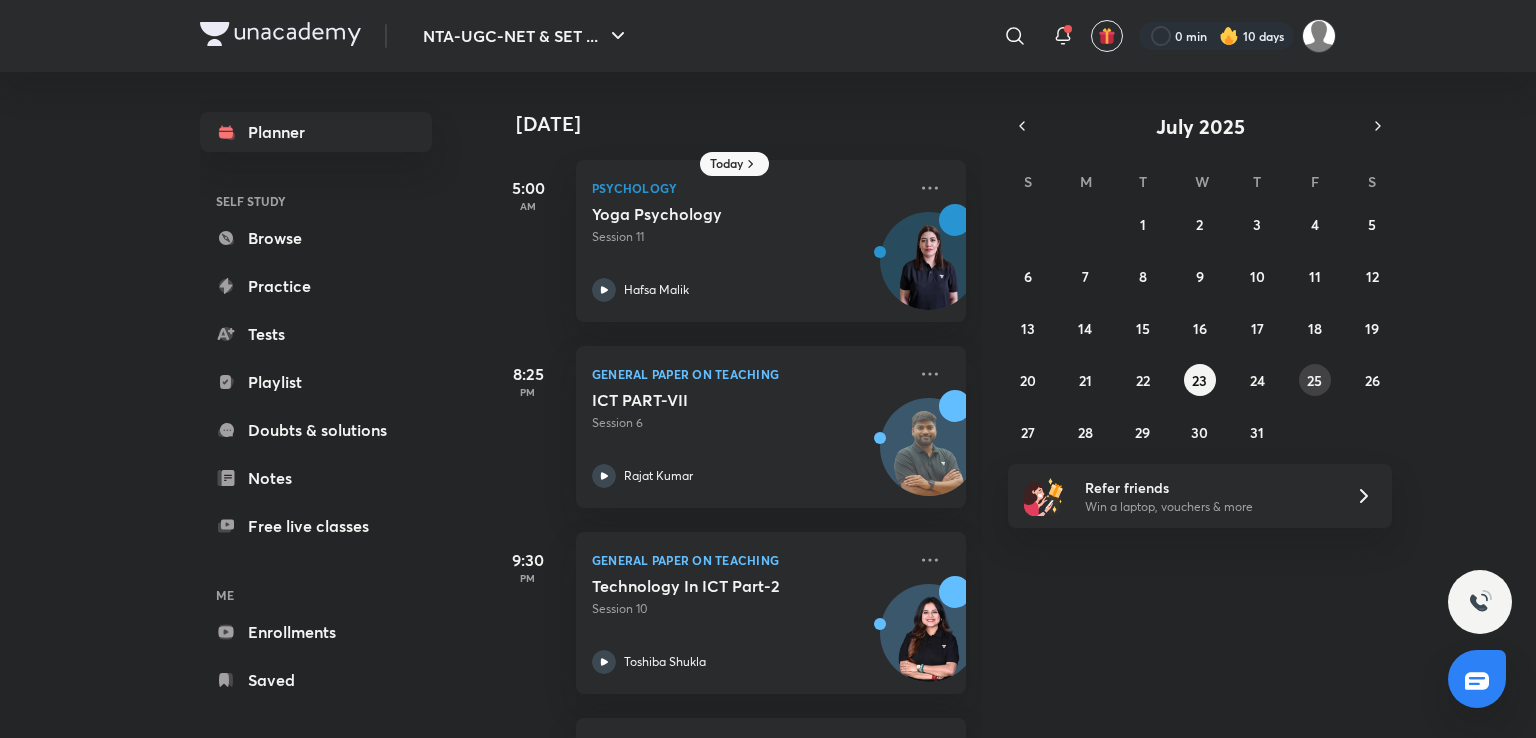 click on "25" at bounding box center (1315, 380) 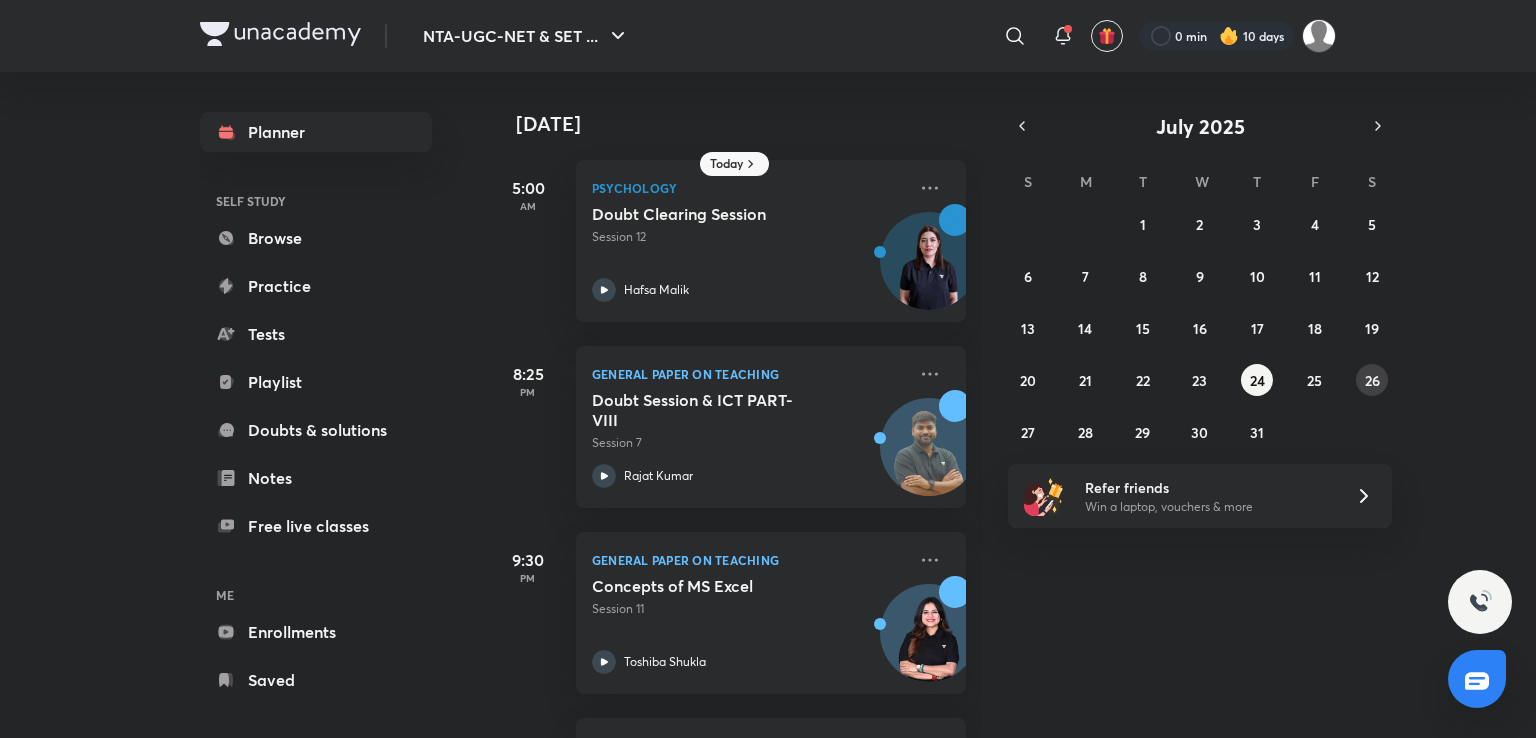 click on "26" at bounding box center [1372, 380] 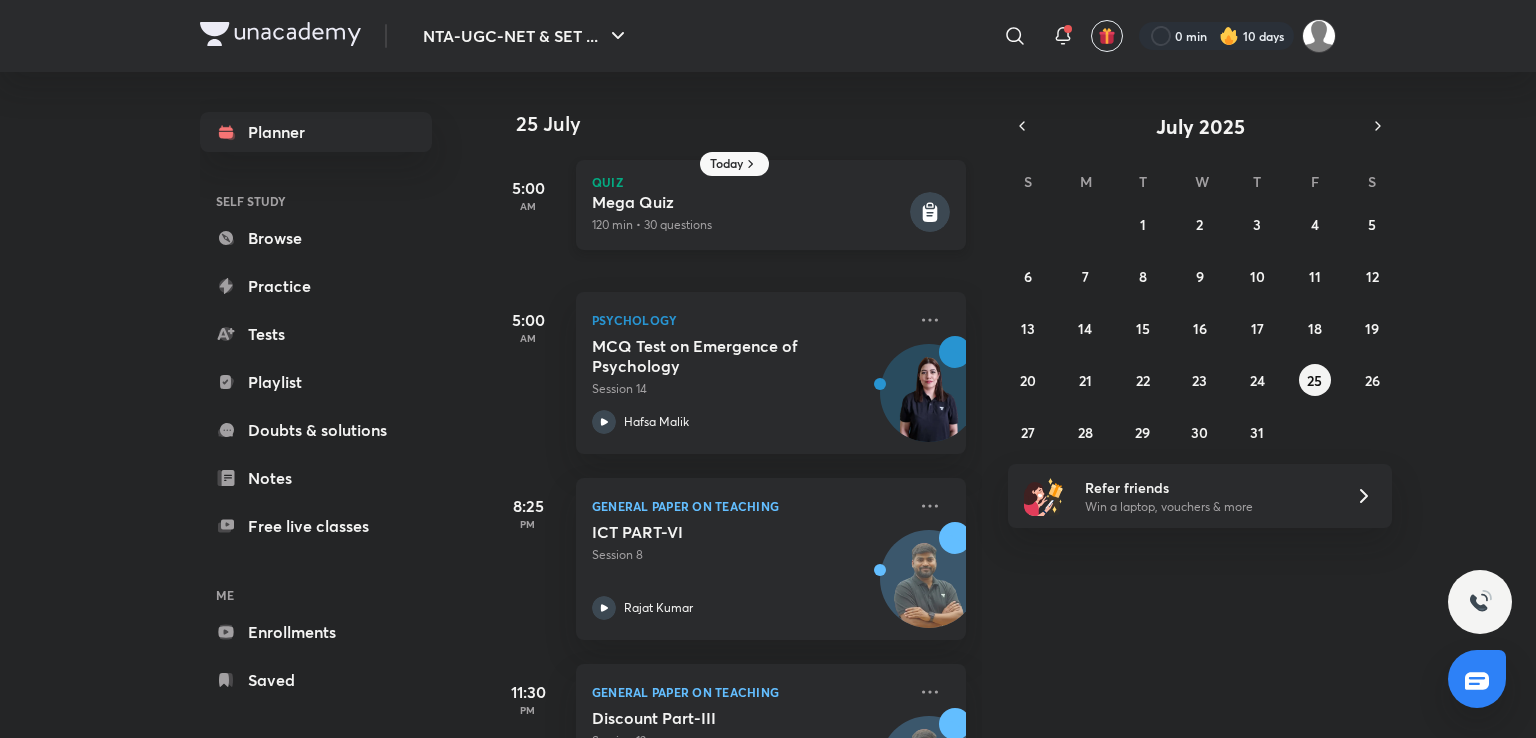 click 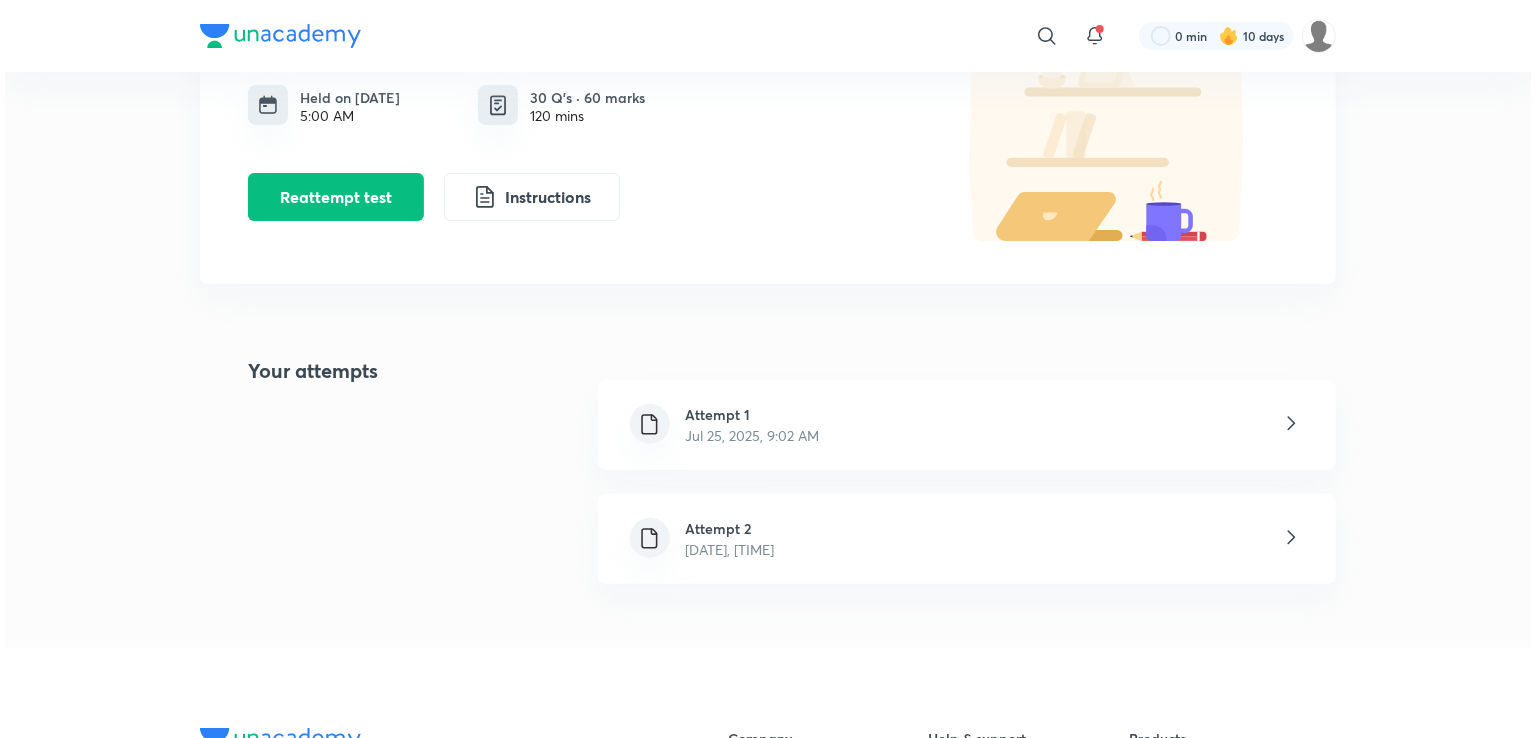 scroll, scrollTop: 200, scrollLeft: 0, axis: vertical 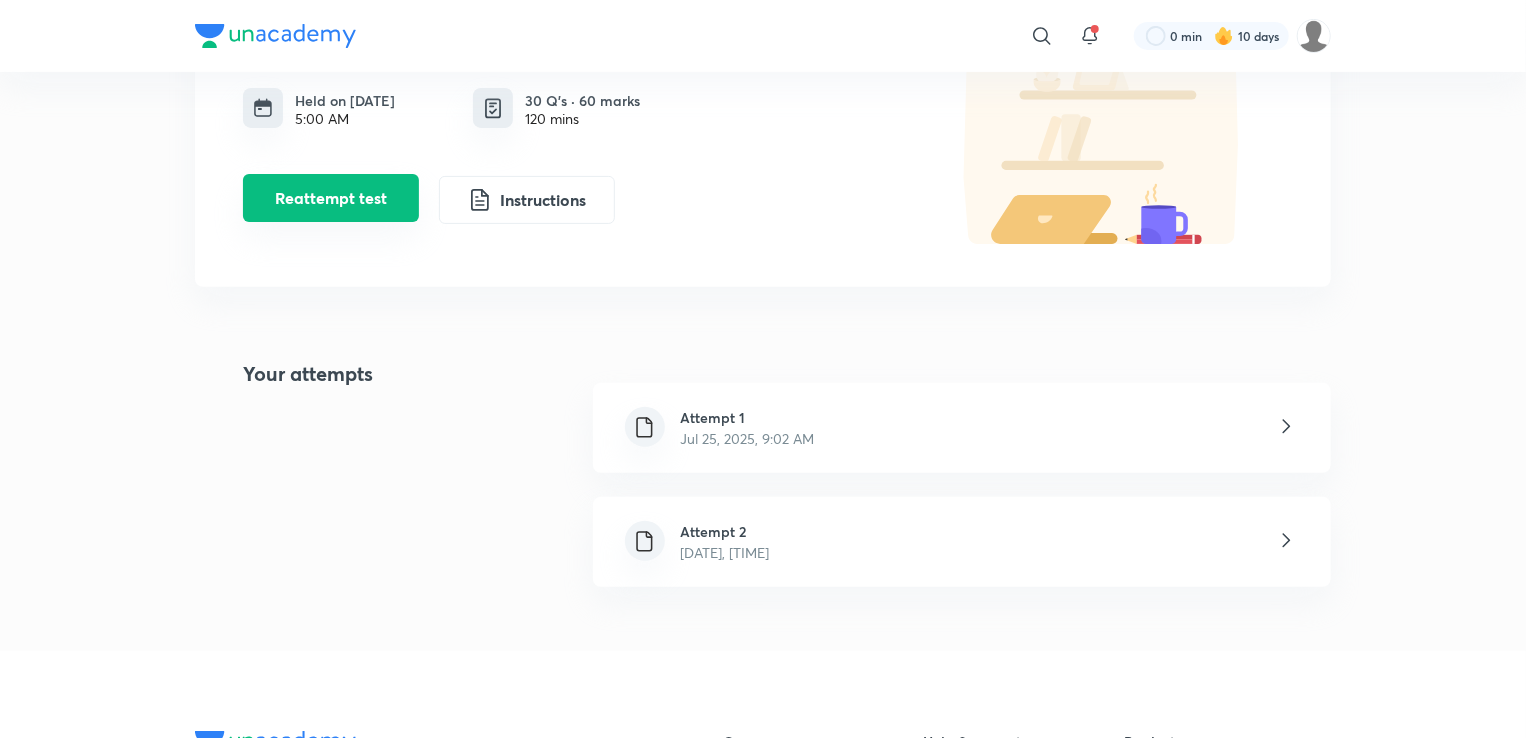 click on "Reattempt test" at bounding box center [331, 198] 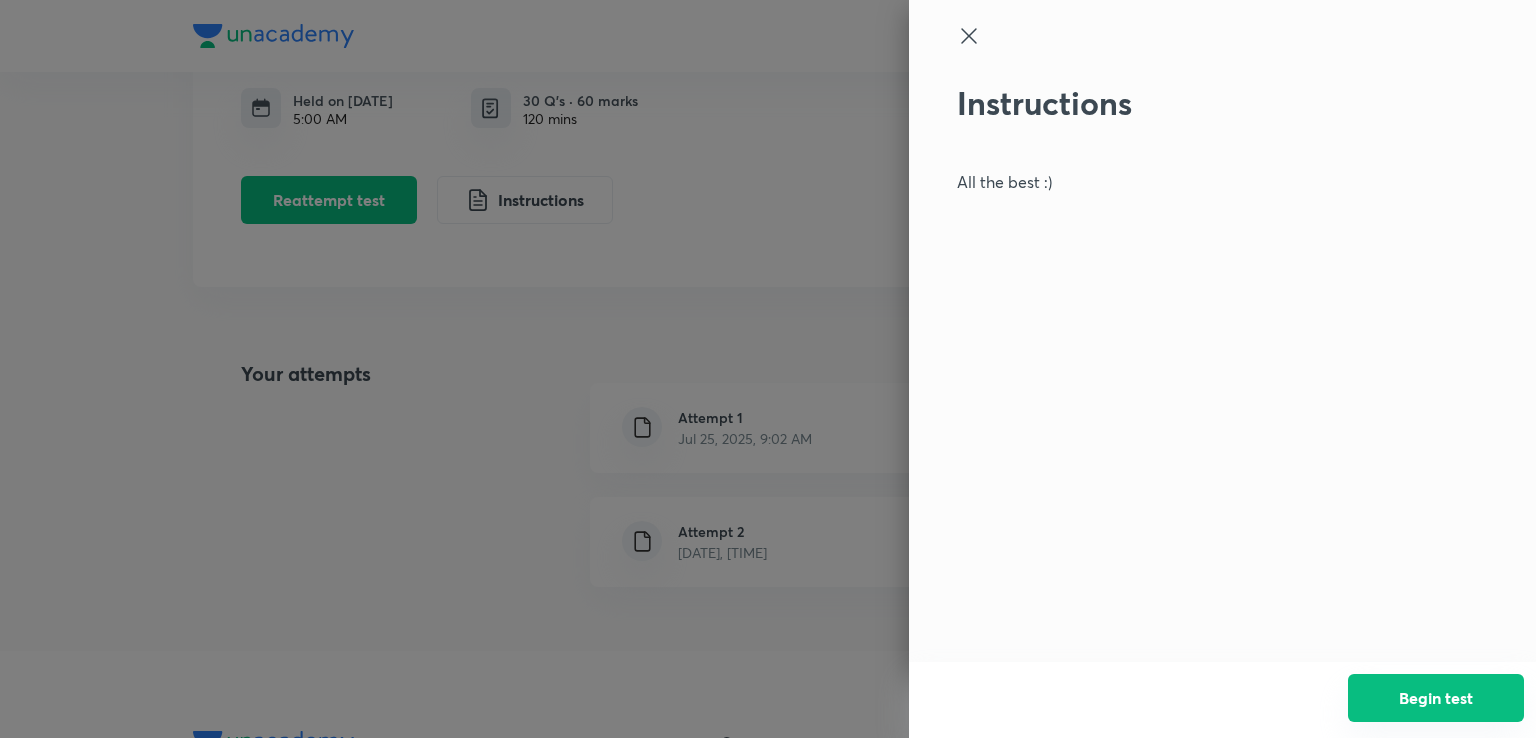 click on "Begin test" at bounding box center [1436, 698] 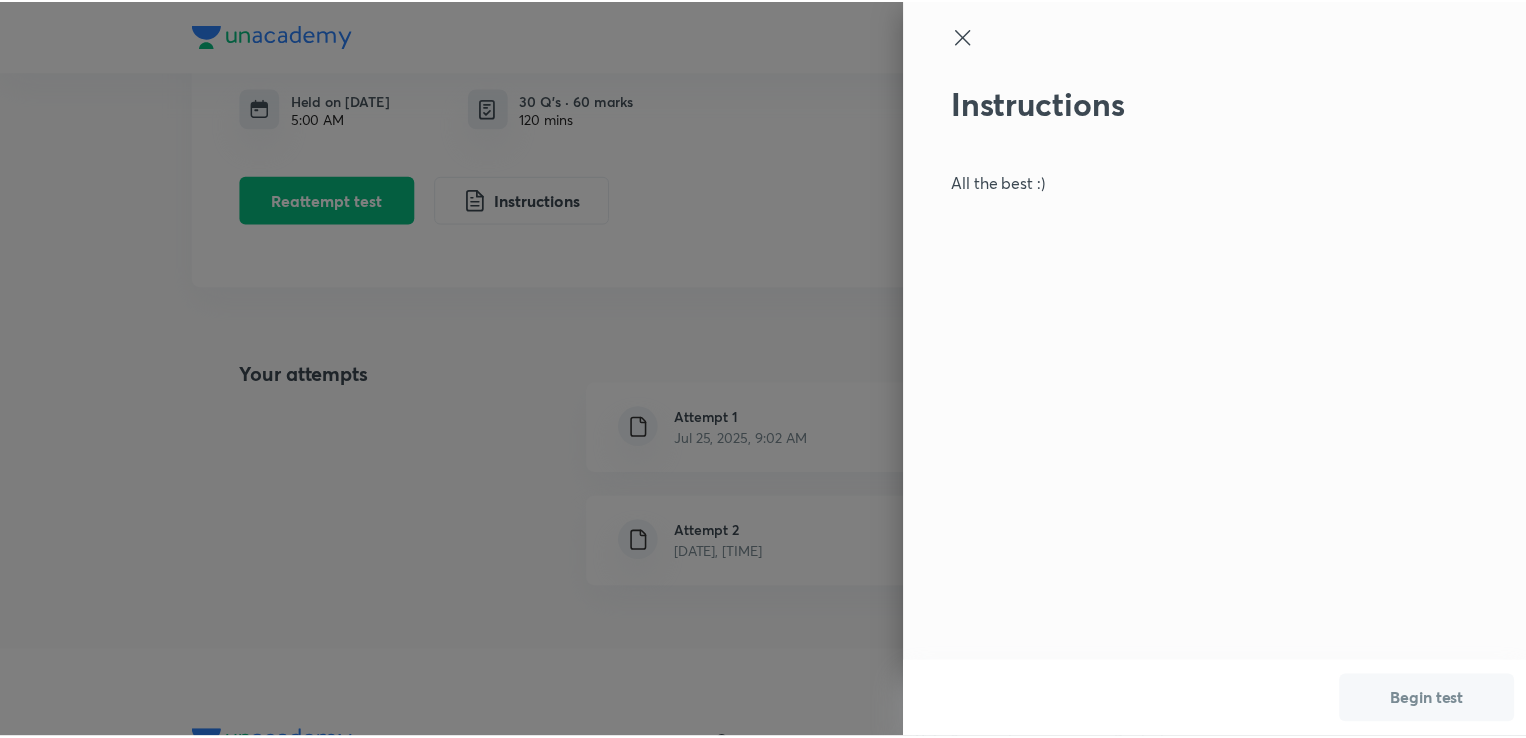 scroll, scrollTop: 0, scrollLeft: 0, axis: both 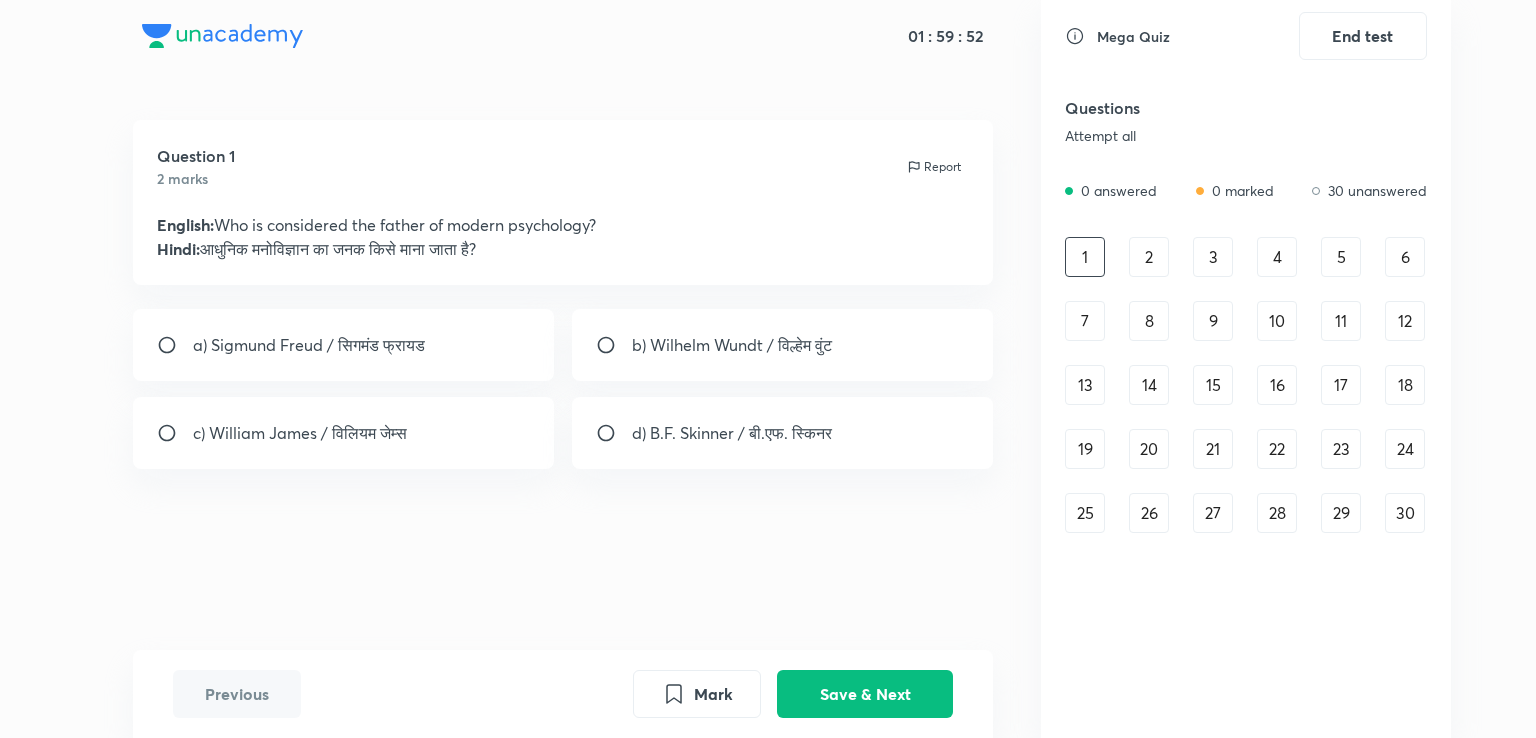 click on "b) Wilhelm Wundt / विल्हेम वुंट" at bounding box center (783, 345) 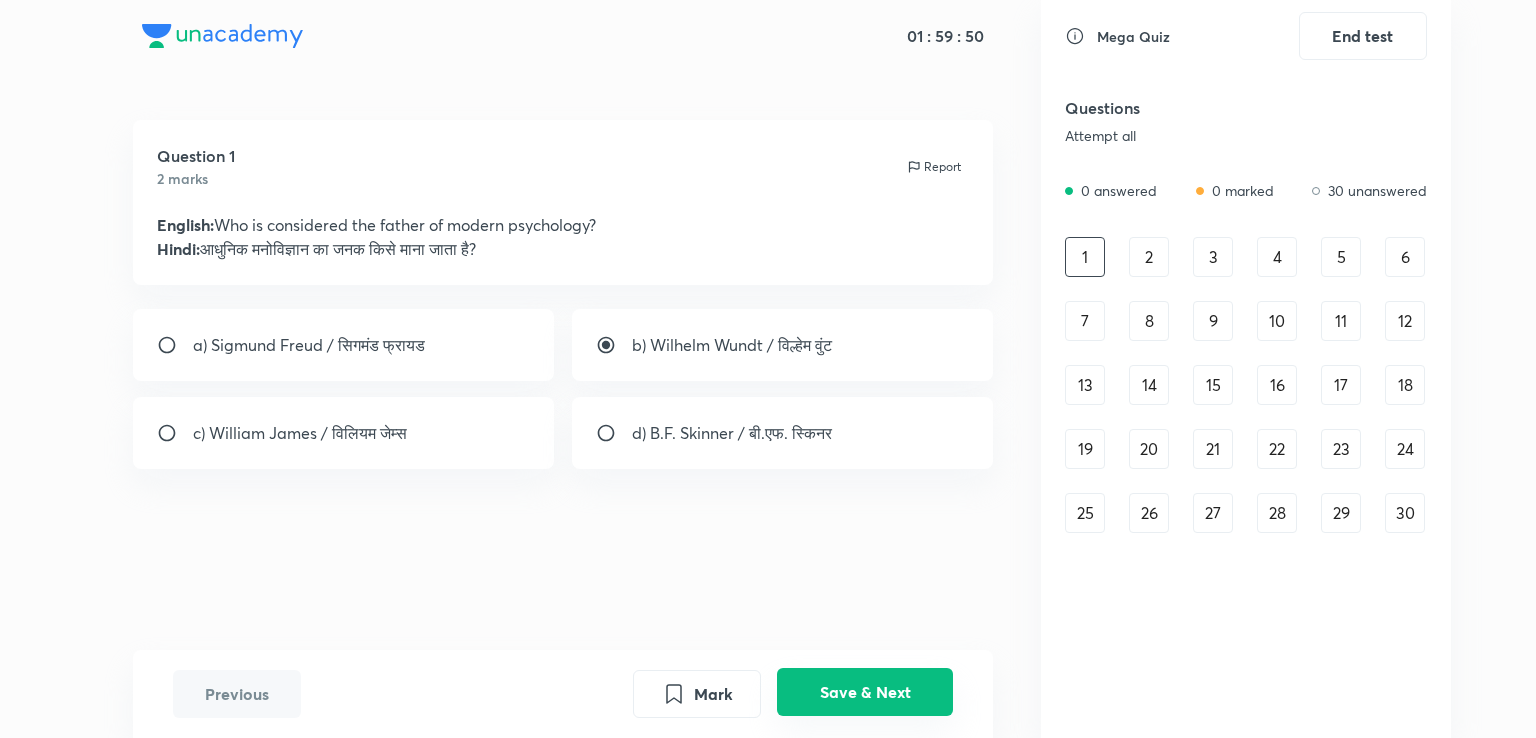 click on "Save & Next" at bounding box center (865, 692) 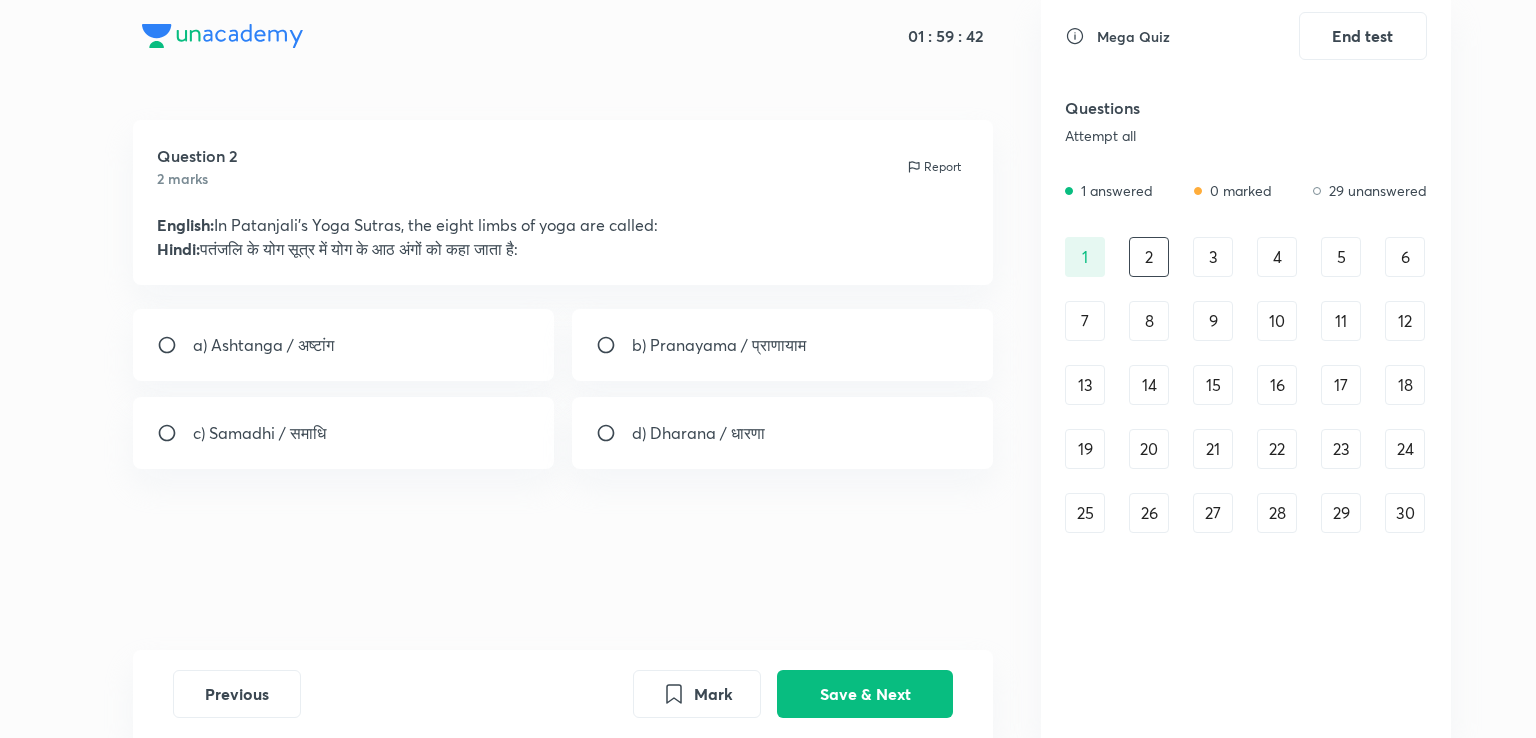 click on "a) Ashtanga / अष्टांग" at bounding box center [263, 345] 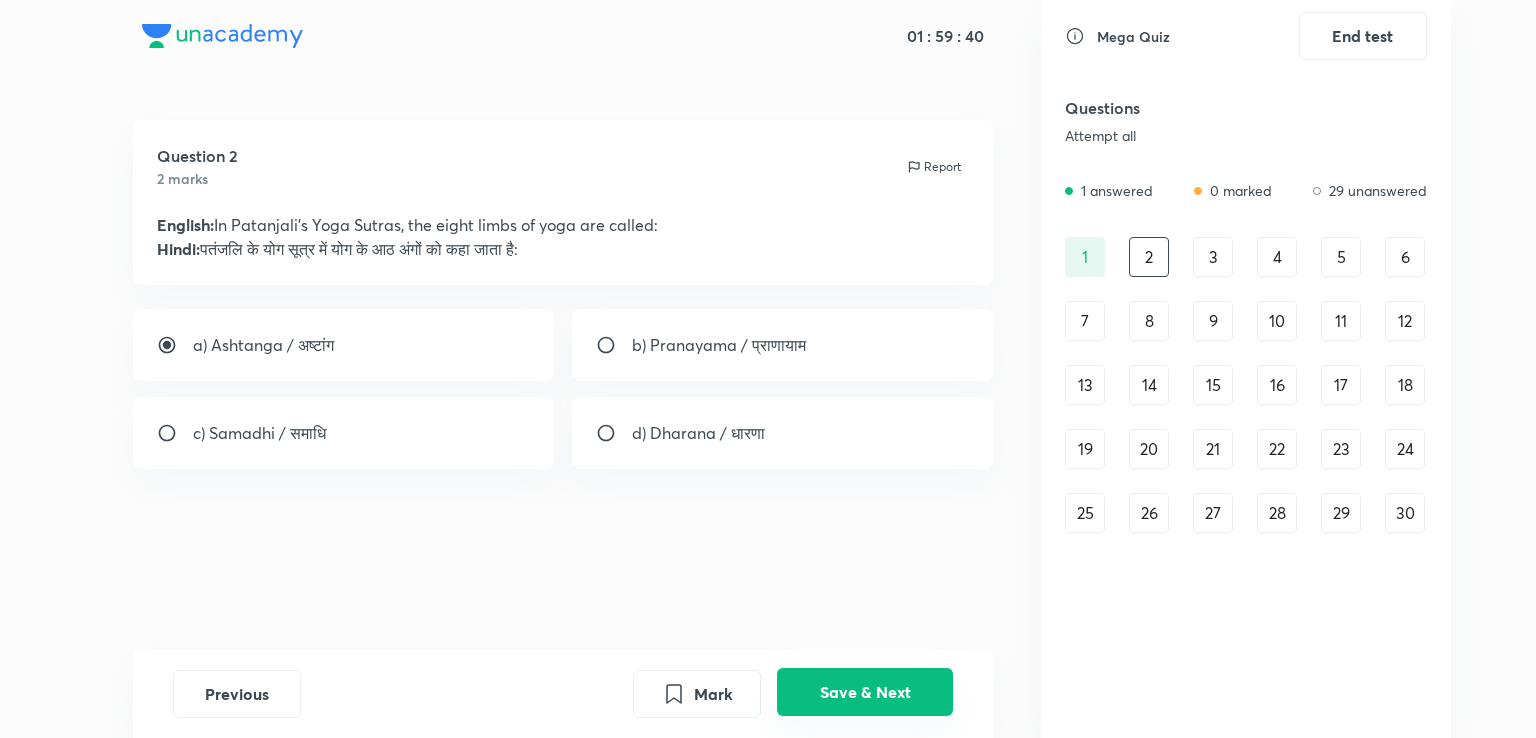 click on "Save & Next" at bounding box center (865, 692) 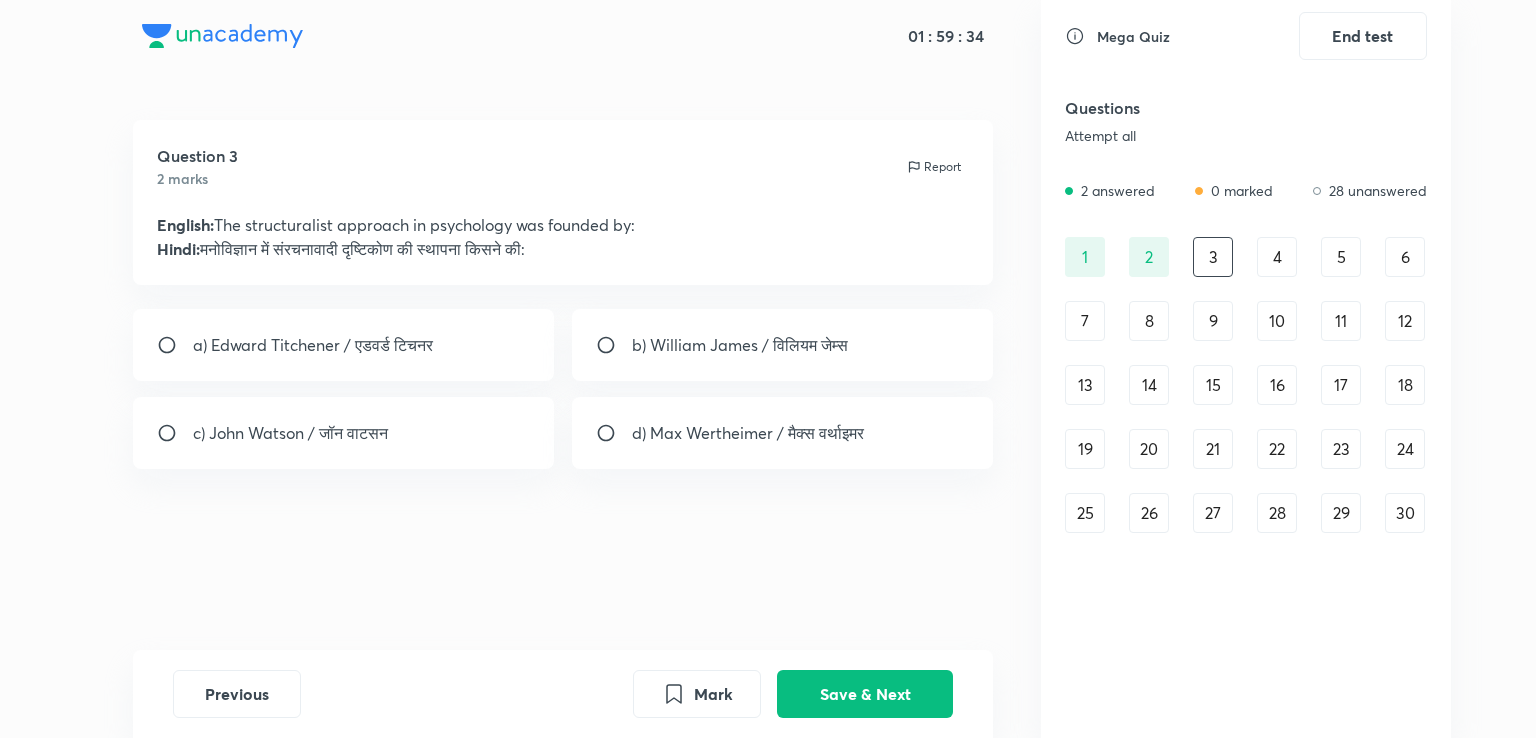click on "a) Edward Titchener / एडवर्ड टिचनर" at bounding box center [313, 345] 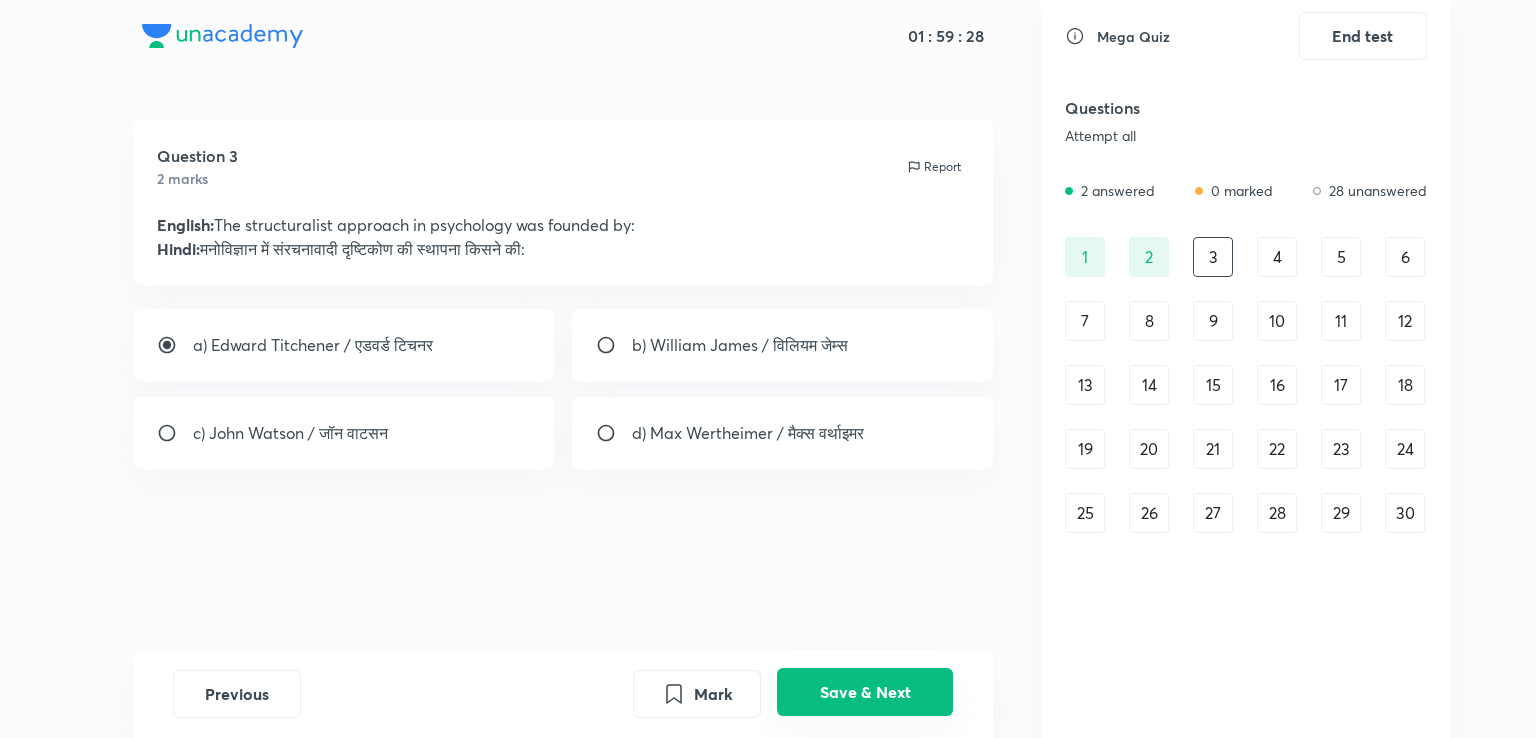 click on "Save & Next" at bounding box center [865, 692] 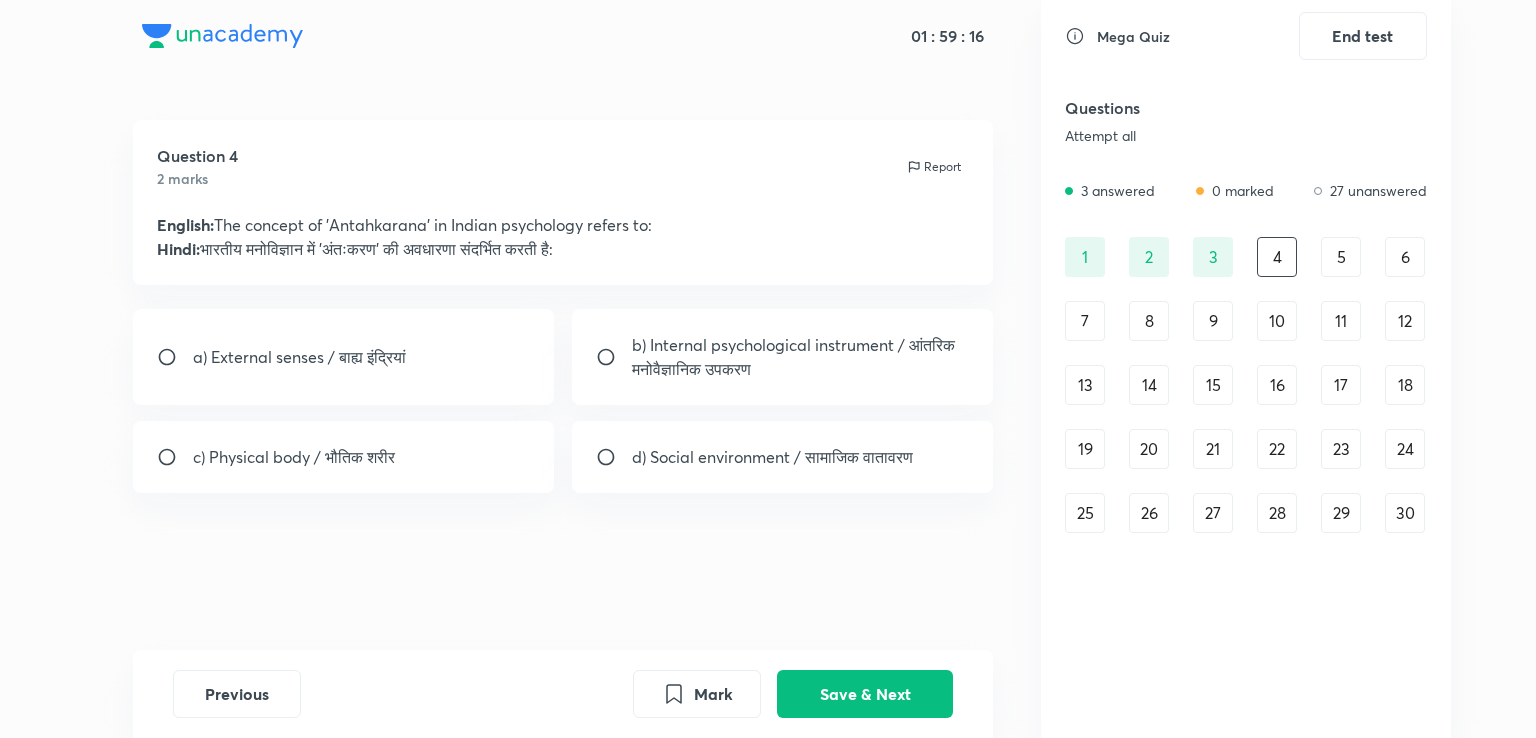 click on "b) Internal psychological instrument / आंतरिक मनोवैज्ञानिक उपकरण" at bounding box center (801, 357) 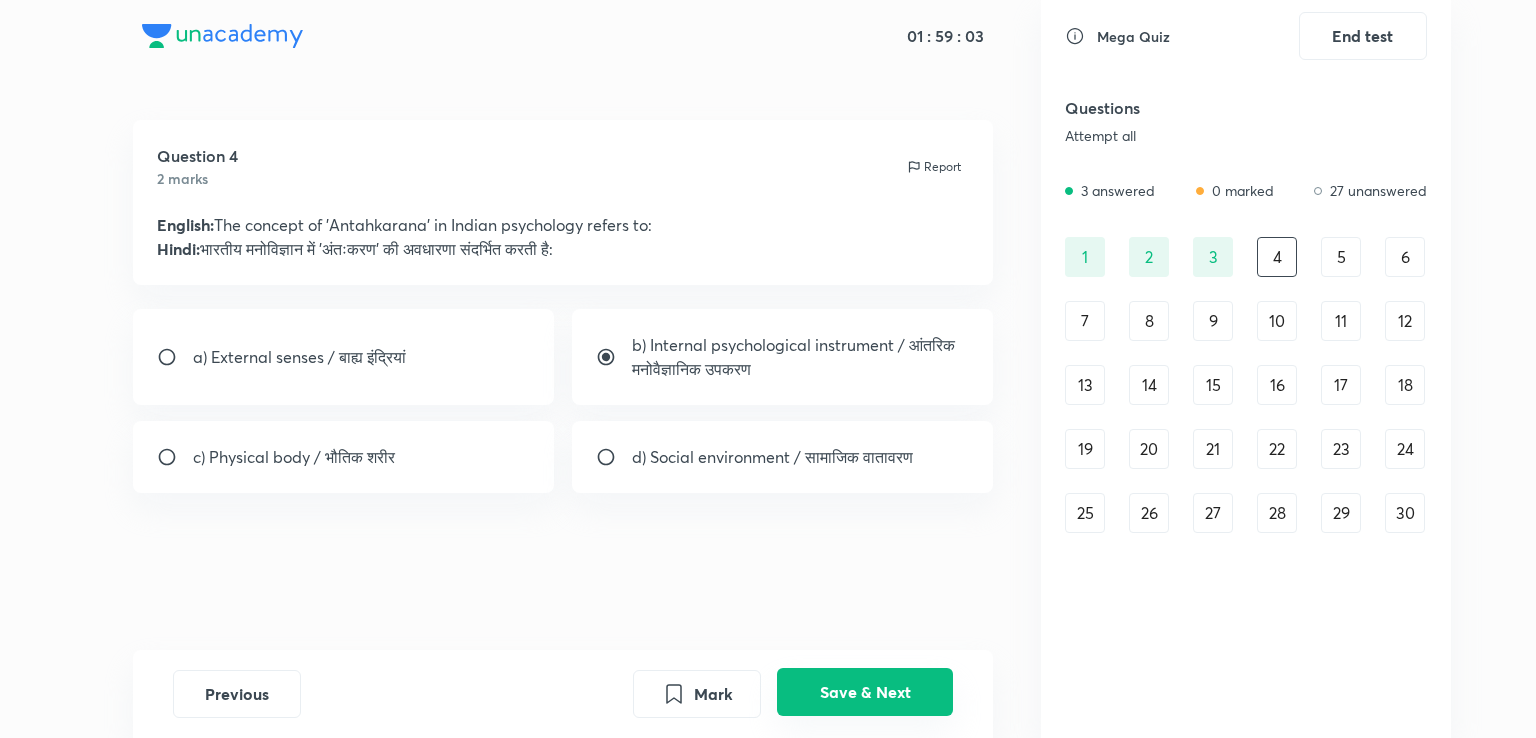click on "Save & Next" at bounding box center [865, 692] 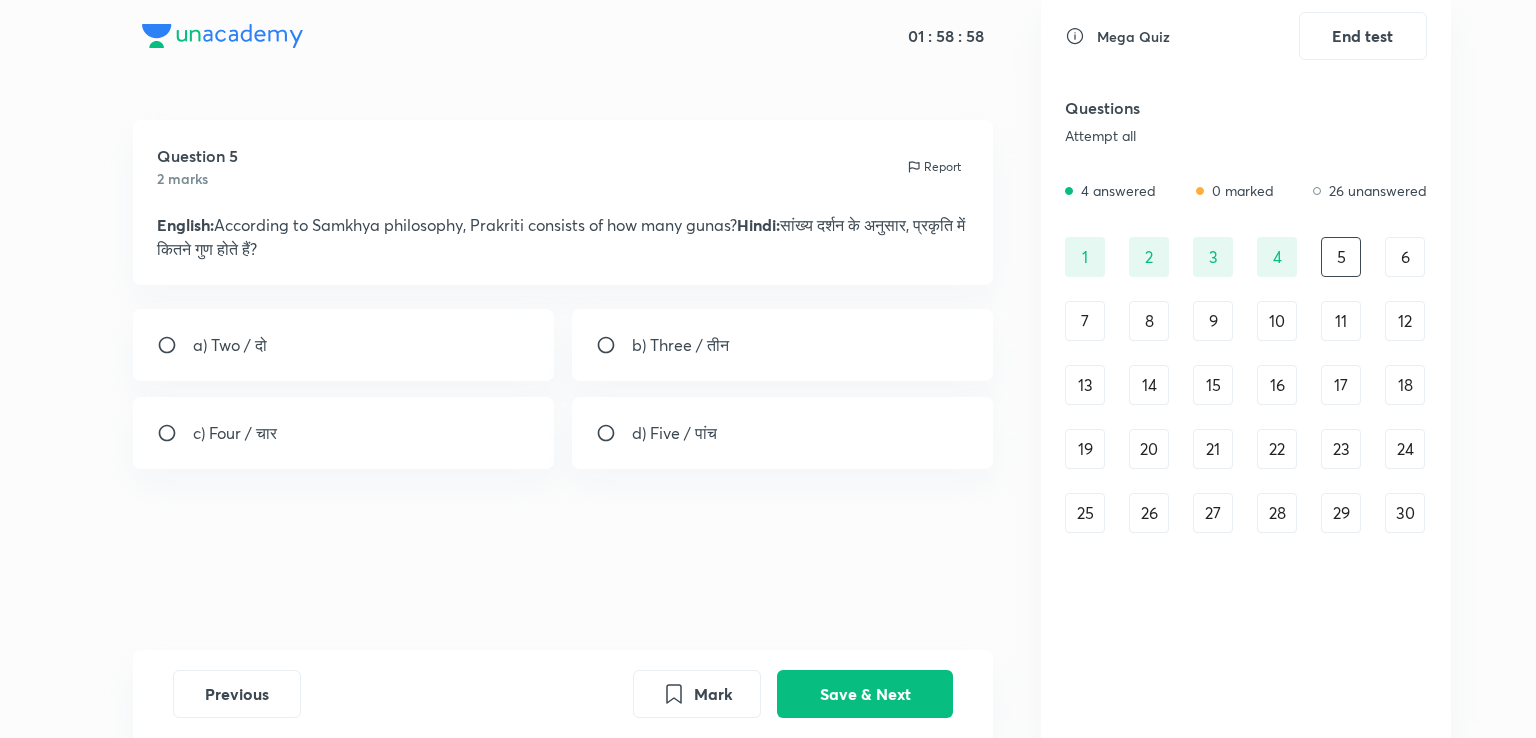click on "b) Three / तीन" at bounding box center (783, 345) 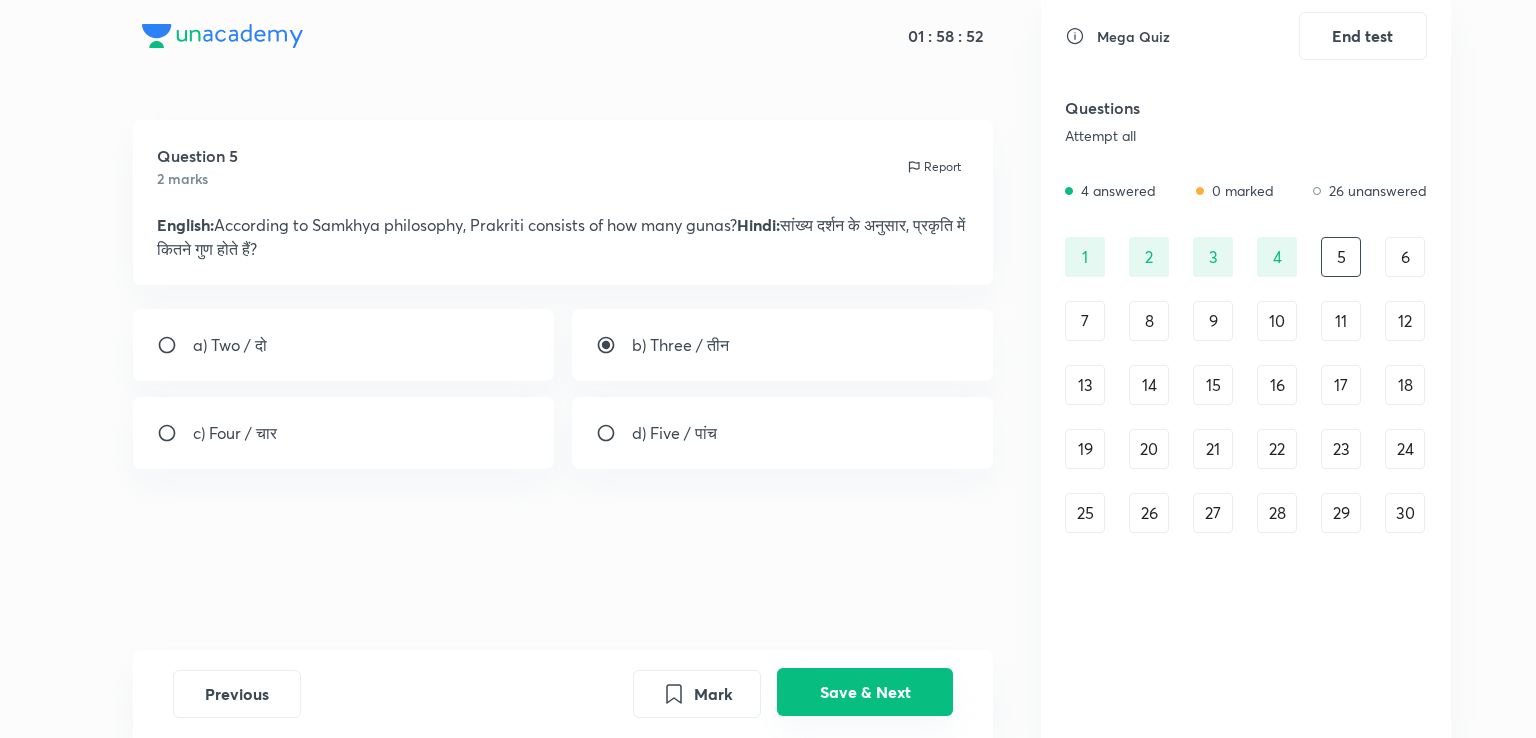 click on "Save & Next" at bounding box center (865, 692) 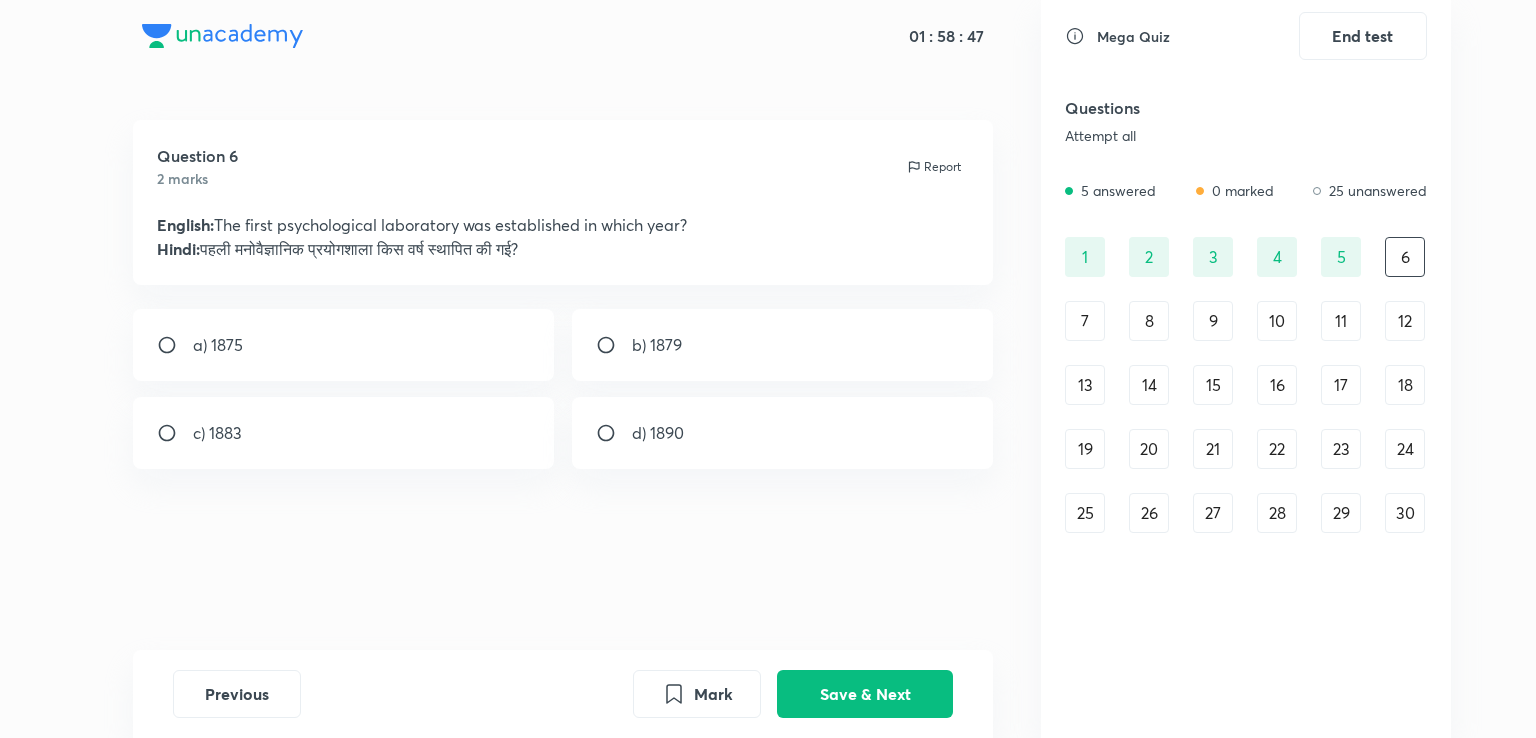 click on "b) 1879" at bounding box center [783, 345] 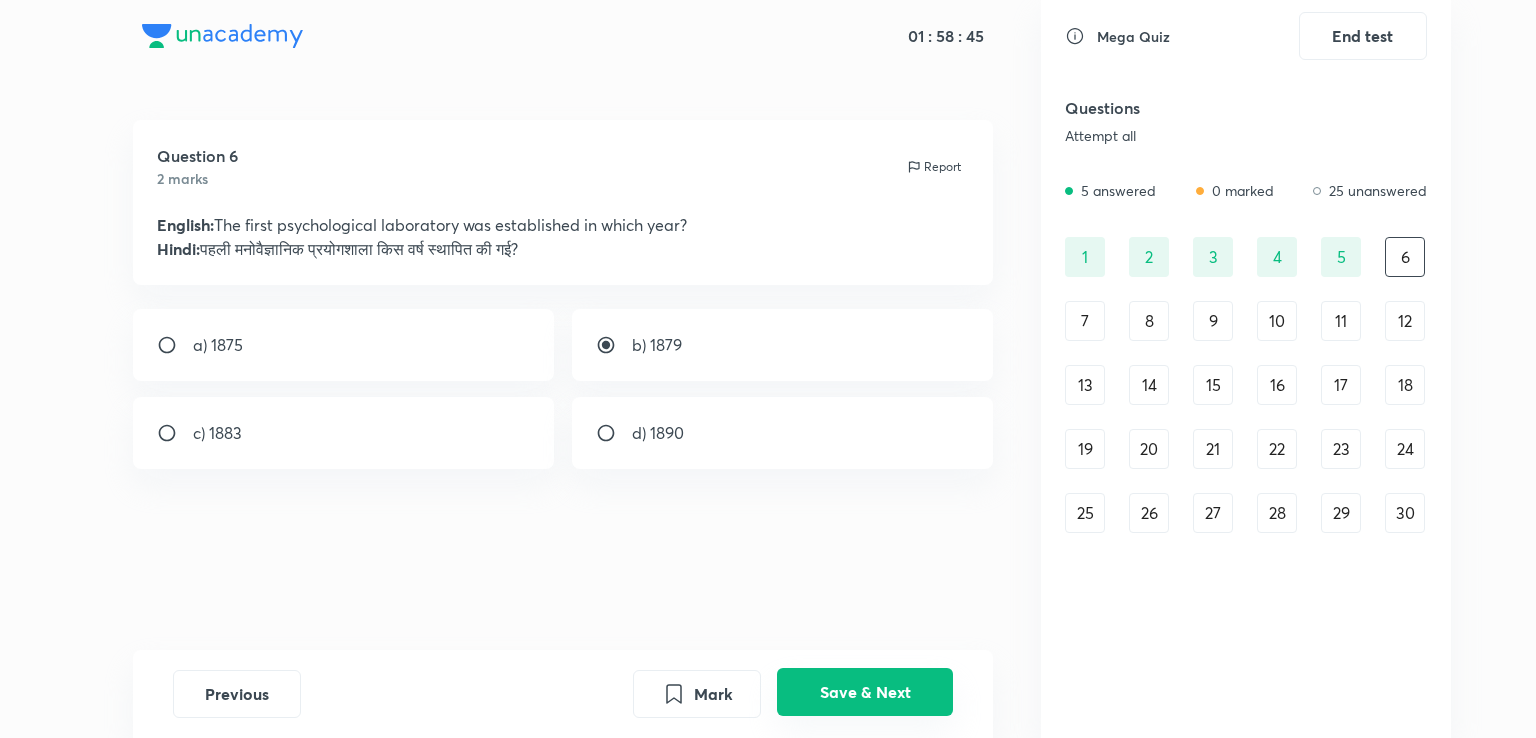 click on "Save & Next" at bounding box center (865, 692) 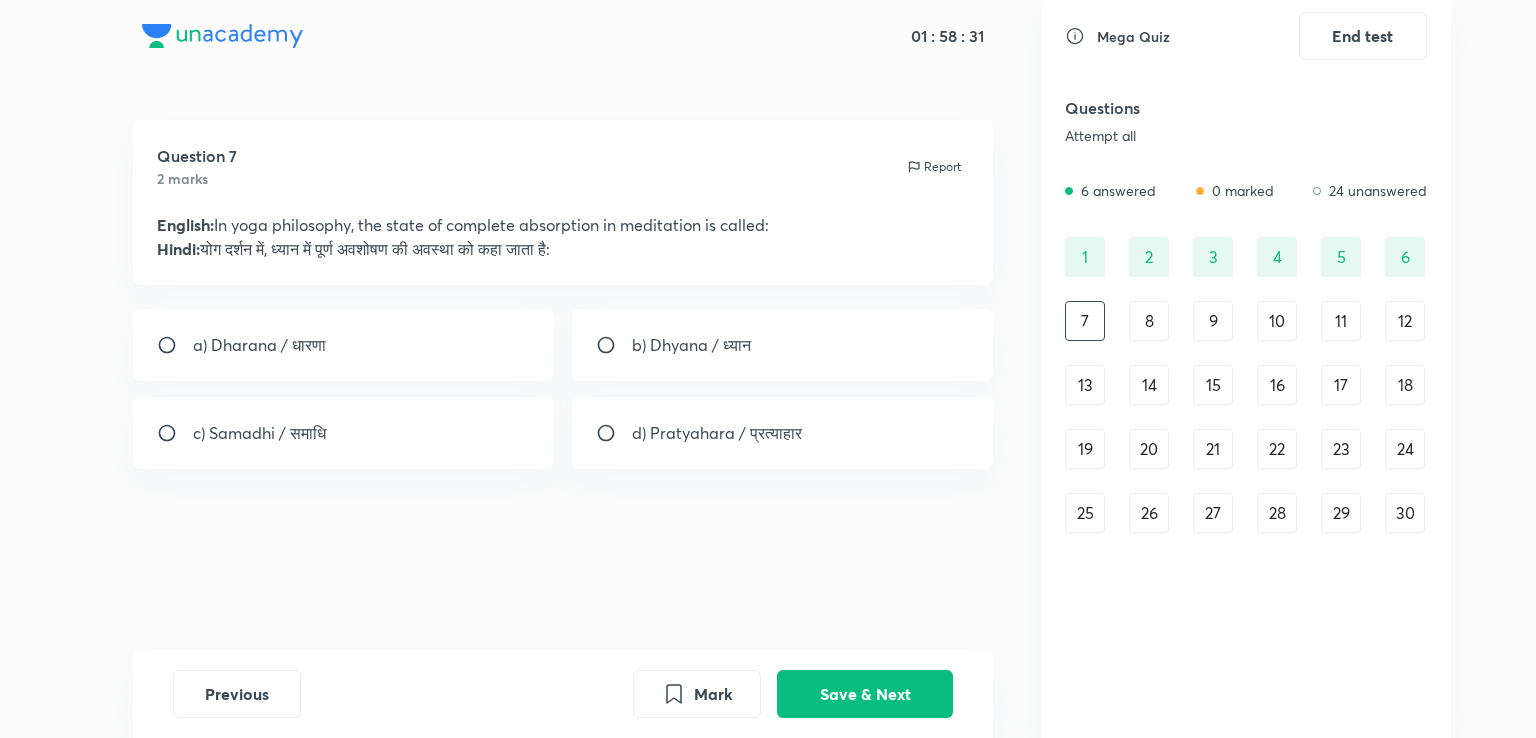 click on "c) Samadhi / समाधि" at bounding box center (344, 433) 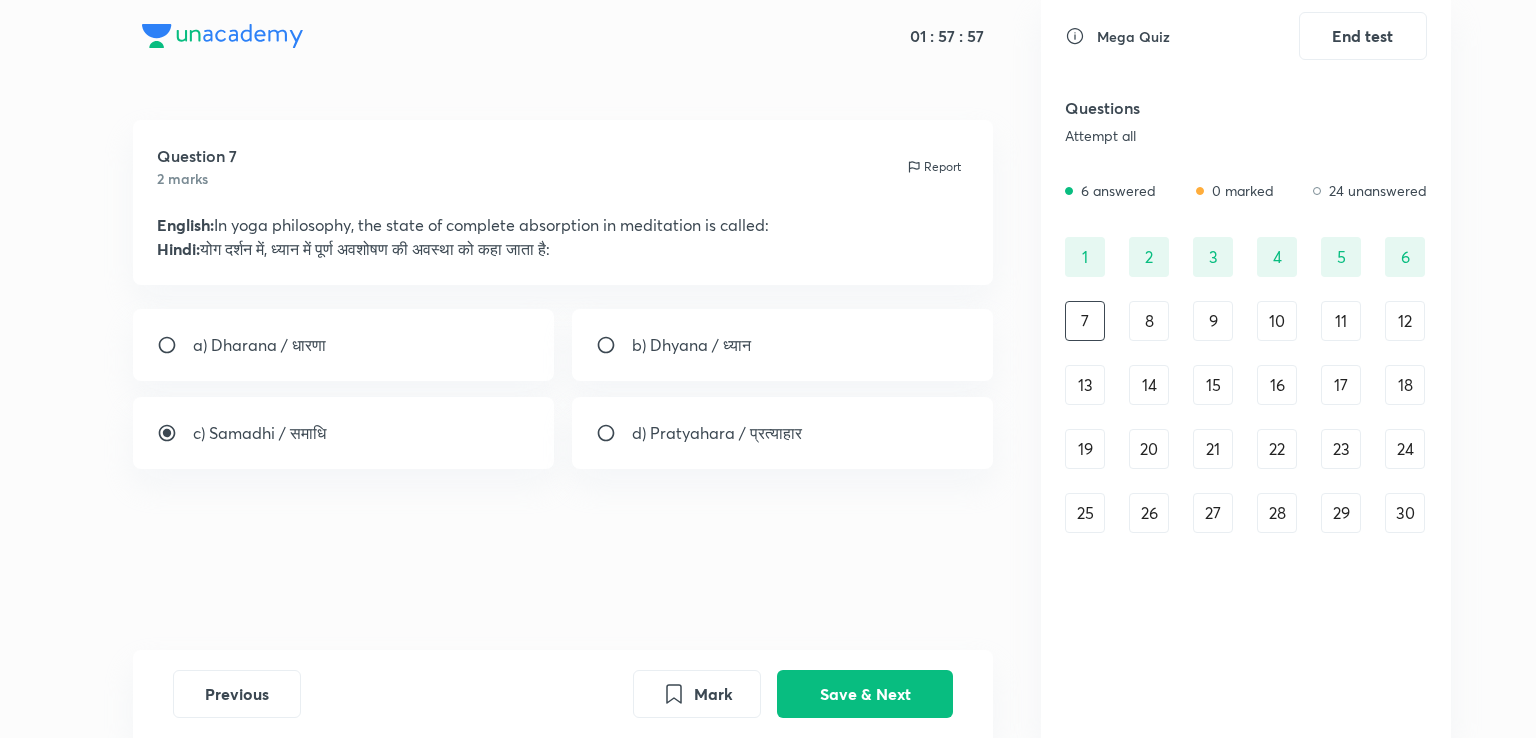 click on "b) Dhyana / ध्यान" at bounding box center [783, 345] 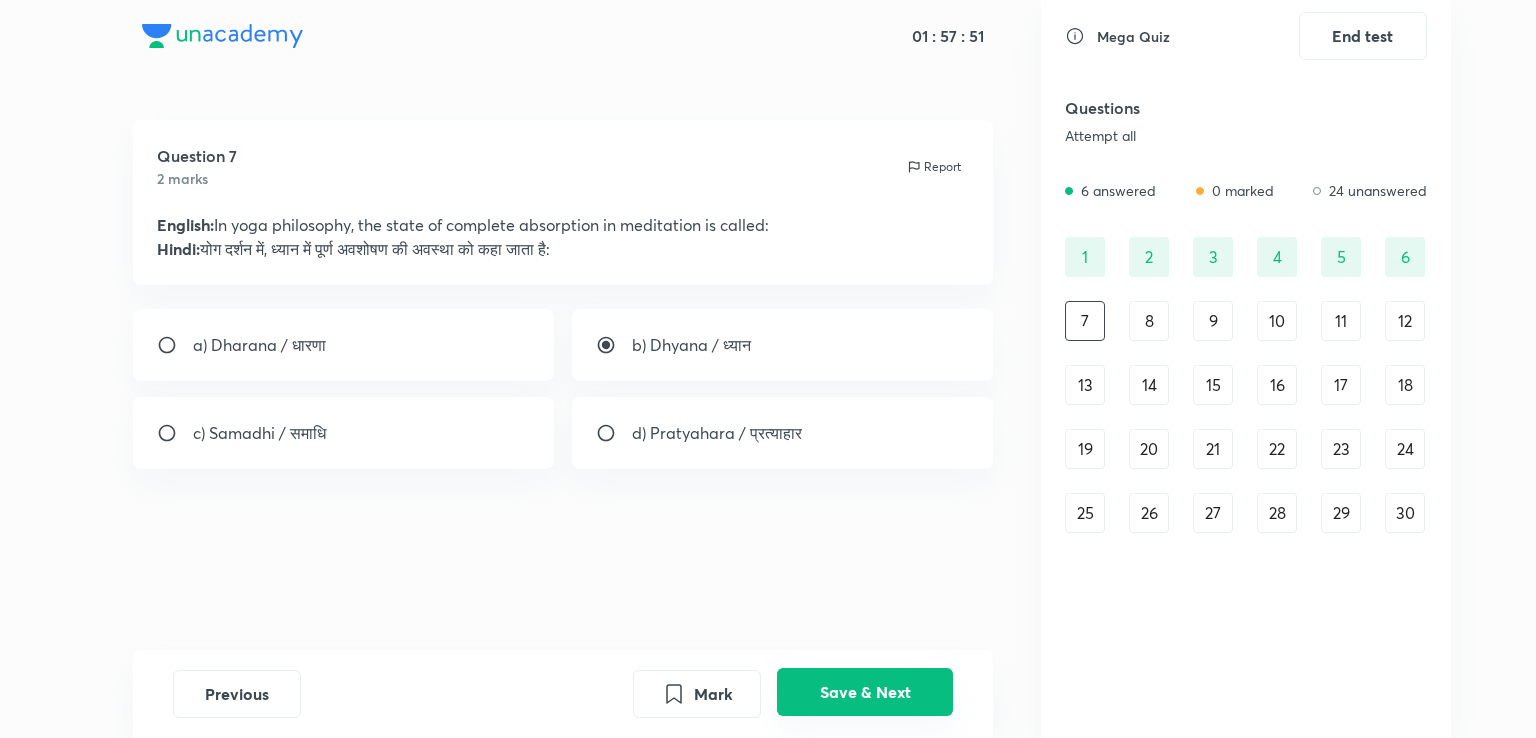 click on "Save & Next" at bounding box center (865, 692) 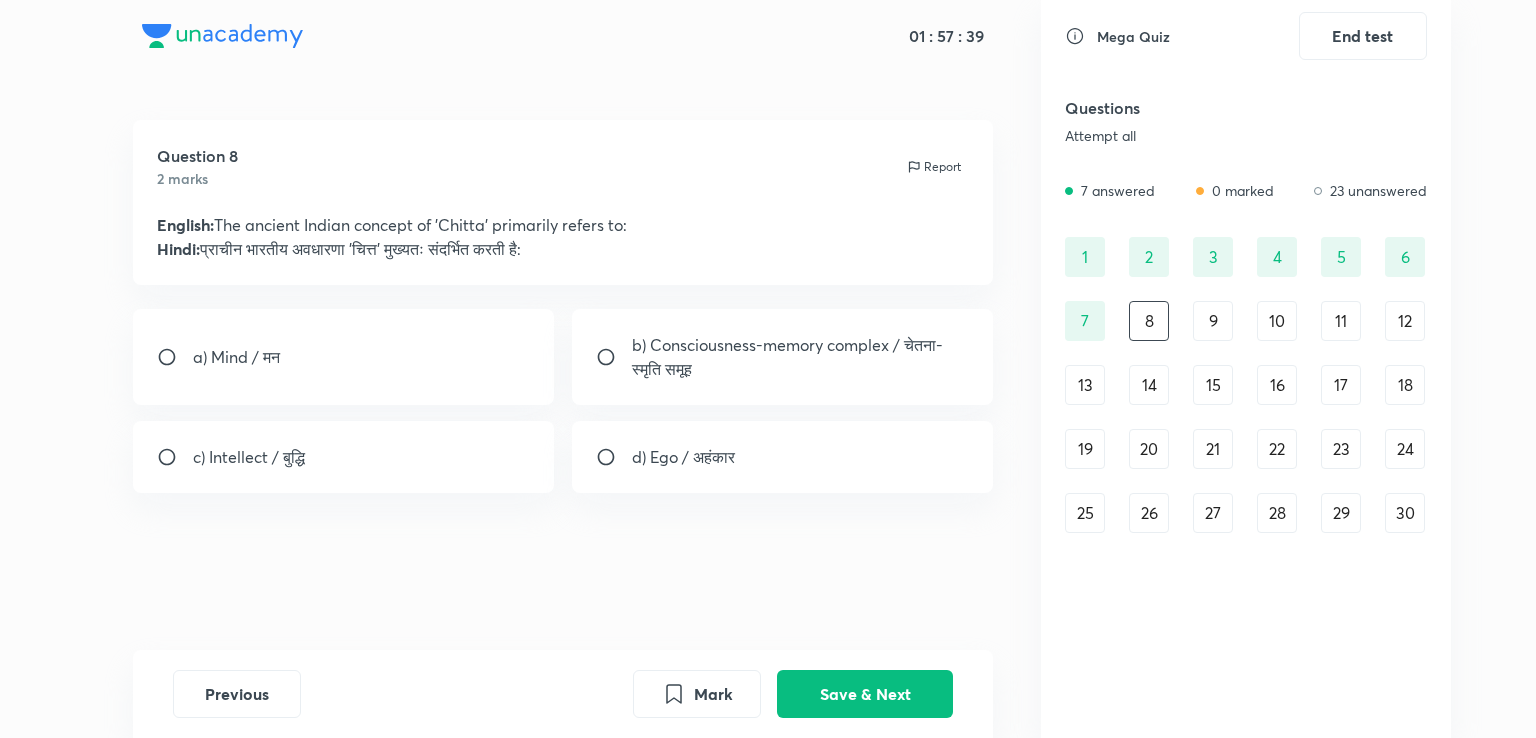 click on "c) Intellect / बुद्धि" at bounding box center [344, 457] 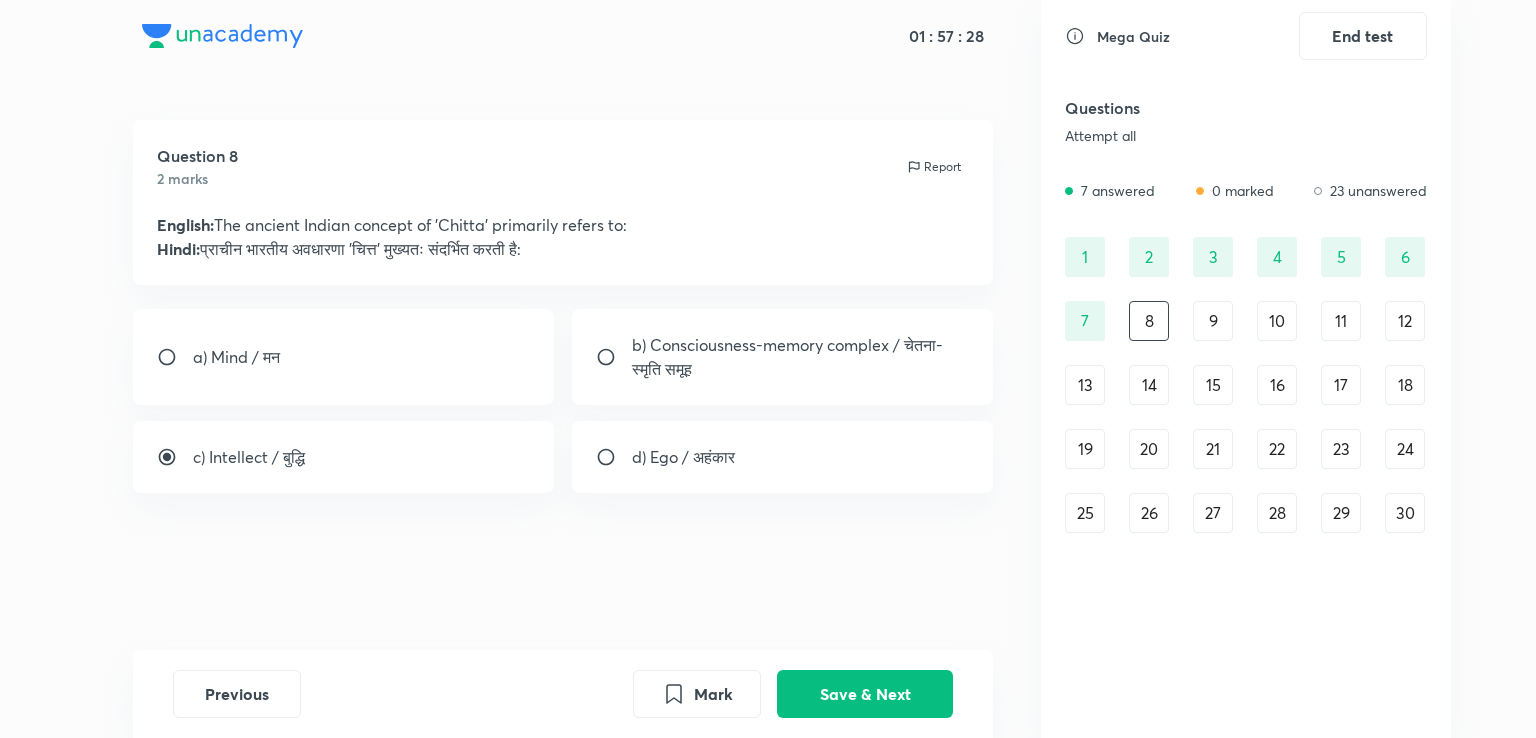 click on "b) Consciousness-memory complex / चेतना-स्मृति समूह" at bounding box center [801, 357] 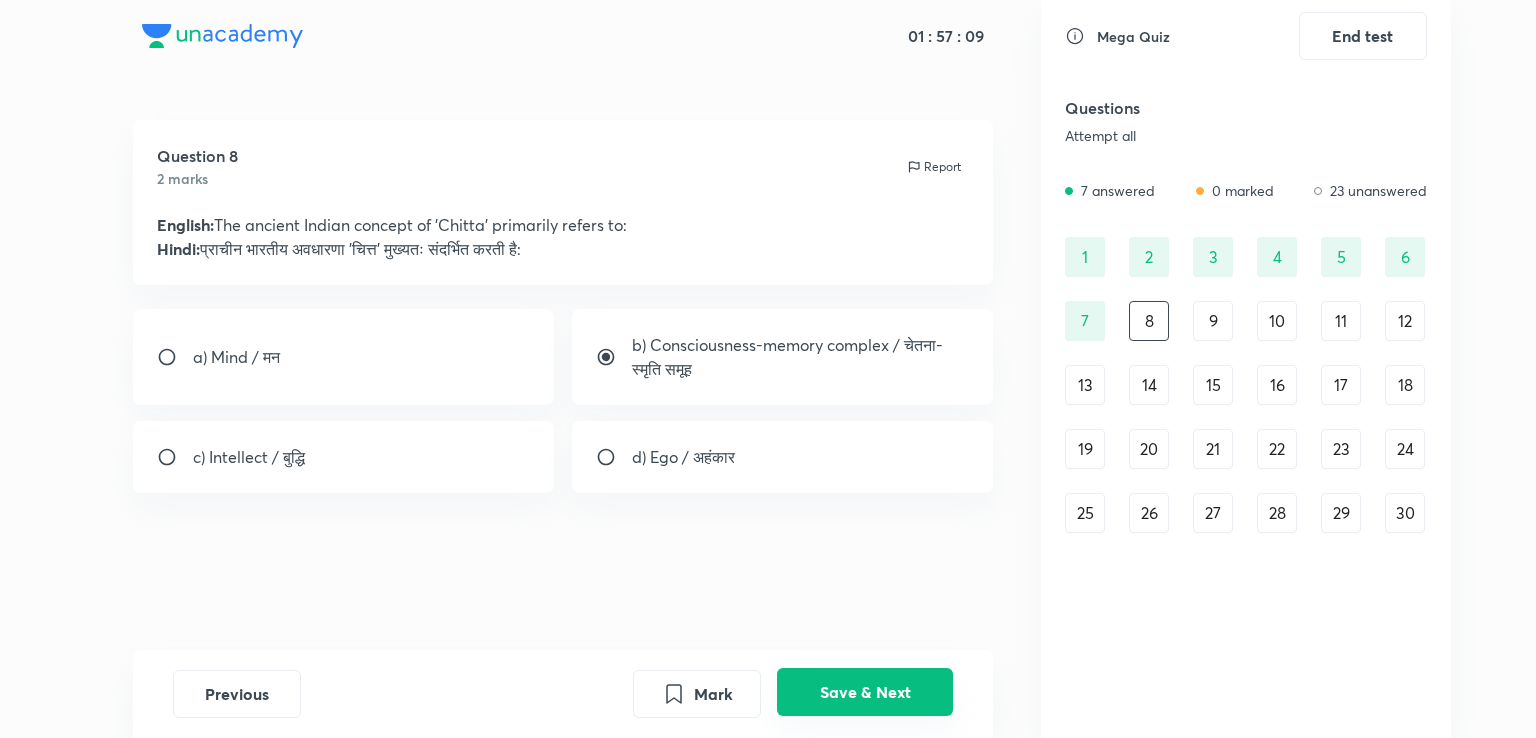 click on "Save & Next" at bounding box center [865, 692] 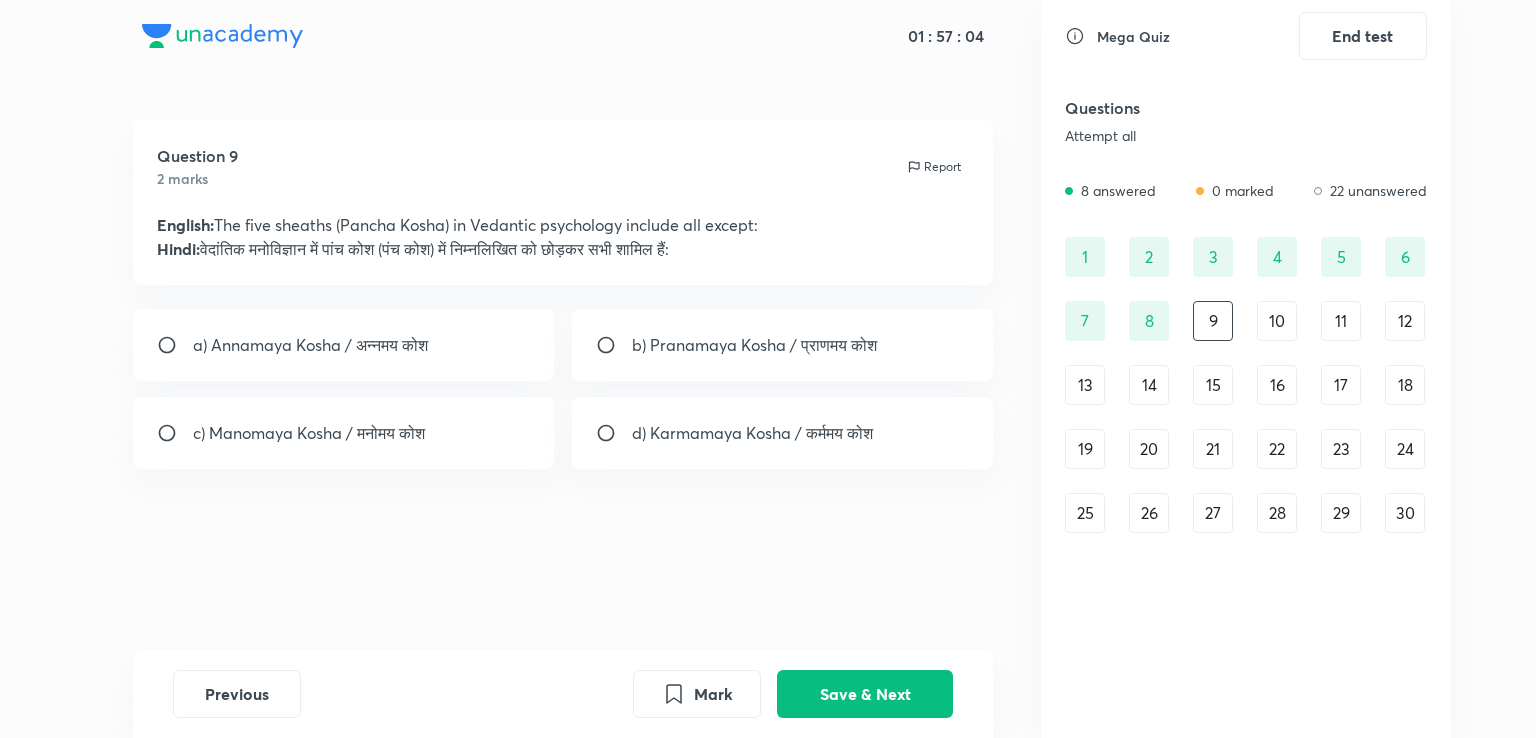 click on "d) Karmamaya Kosha / कर्ममय कोश" at bounding box center [783, 433] 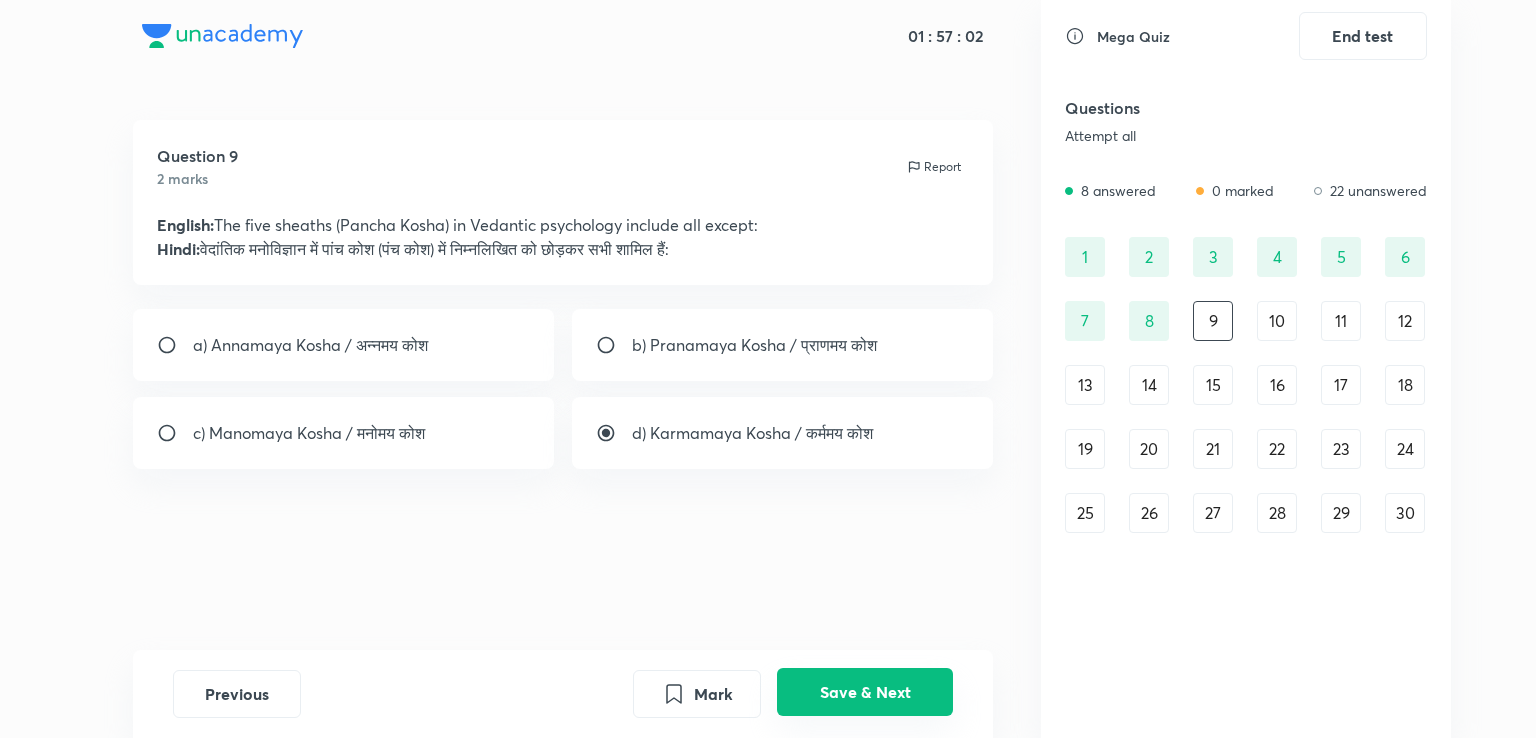 click on "Save & Next" at bounding box center (865, 692) 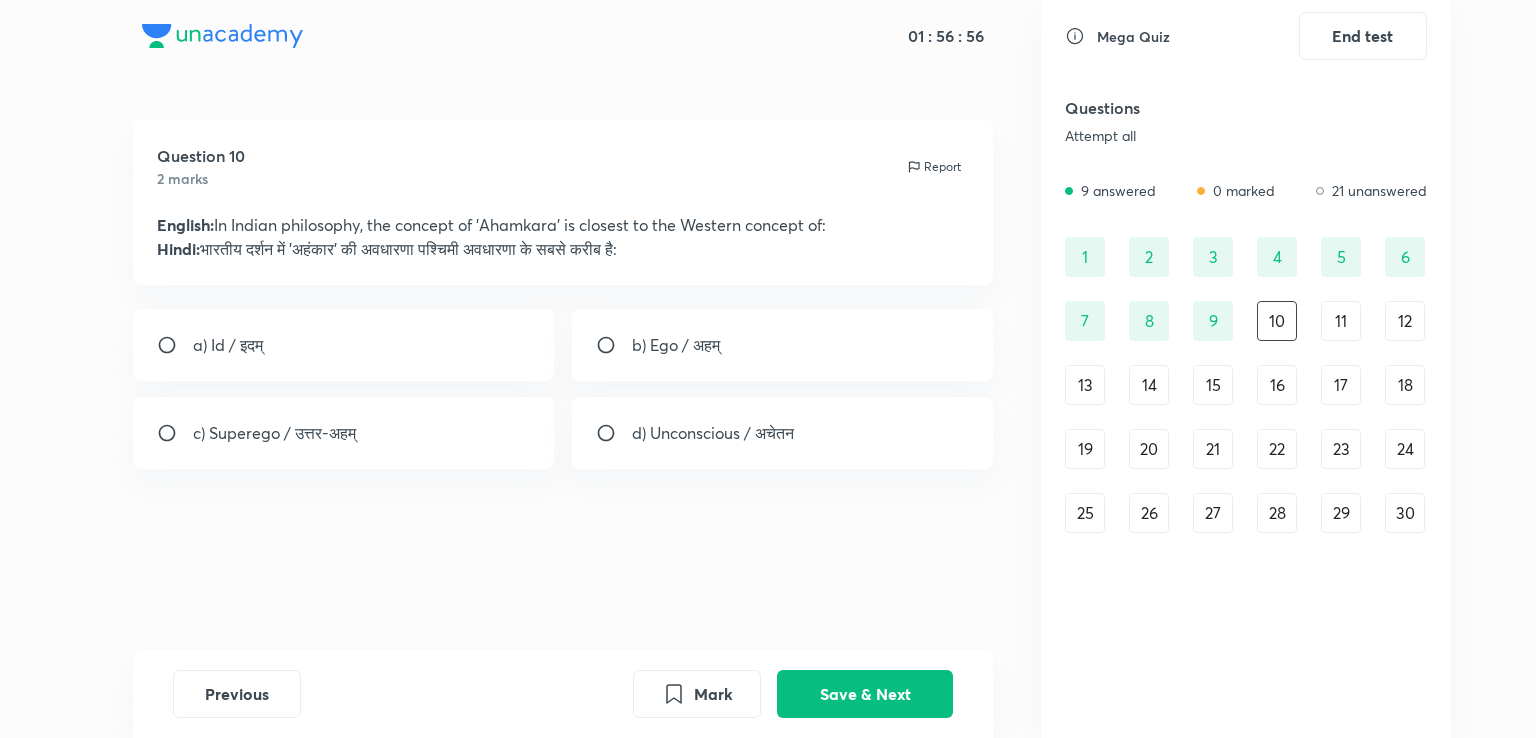 click on "b) Ego / अहम्" at bounding box center (783, 345) 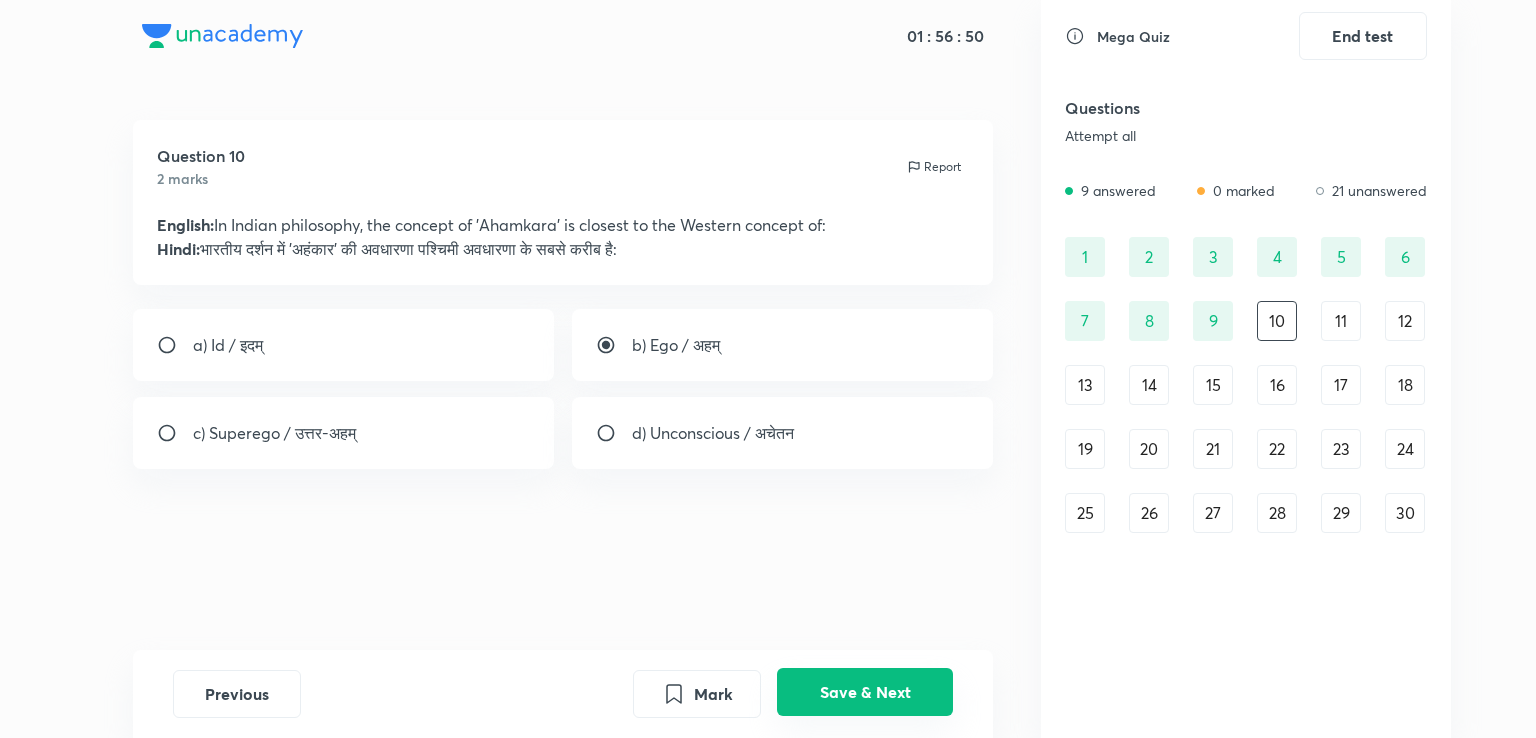 click on "Save & Next" at bounding box center (865, 692) 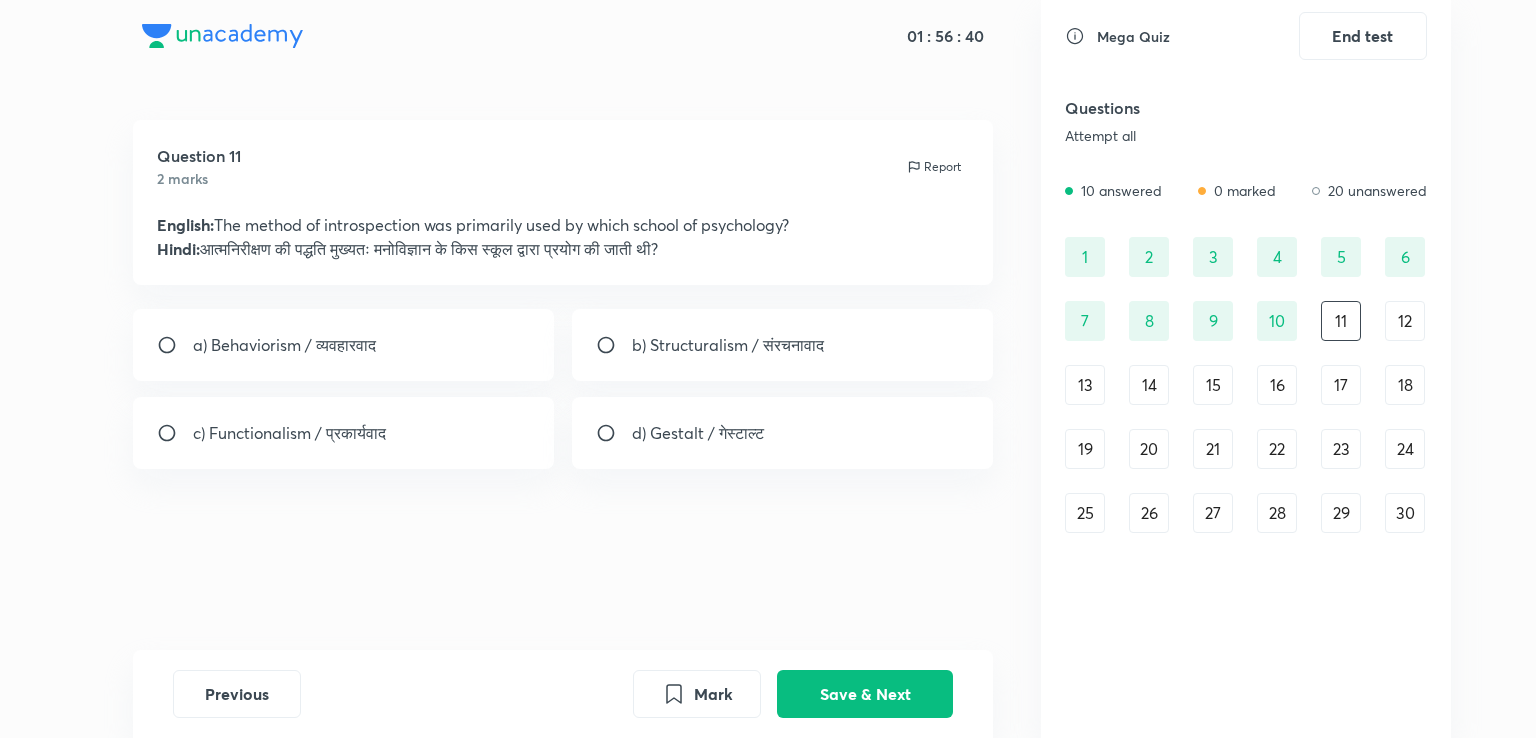 click on "b) Structuralism / संरचनावाद" at bounding box center (728, 345) 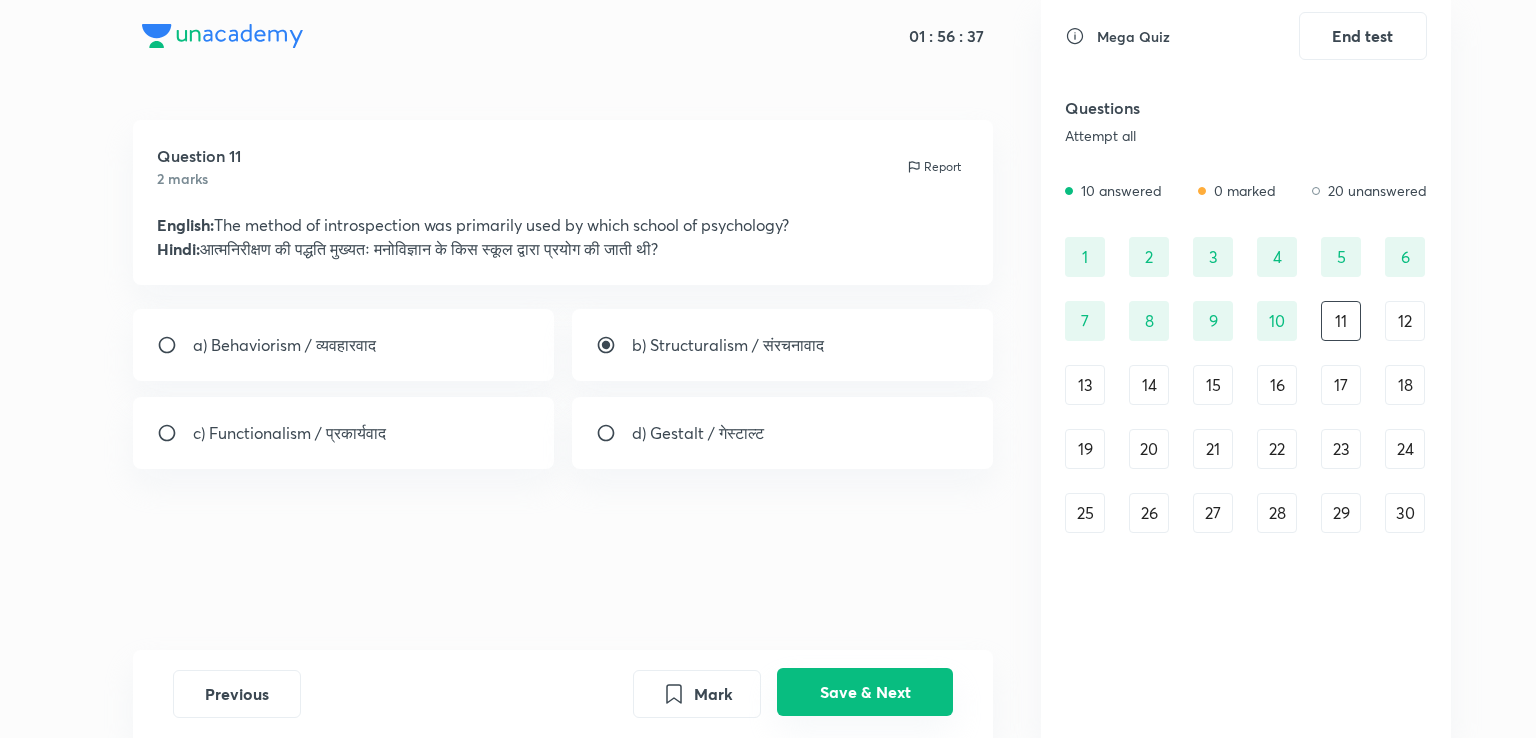 click on "Save & Next" at bounding box center [865, 692] 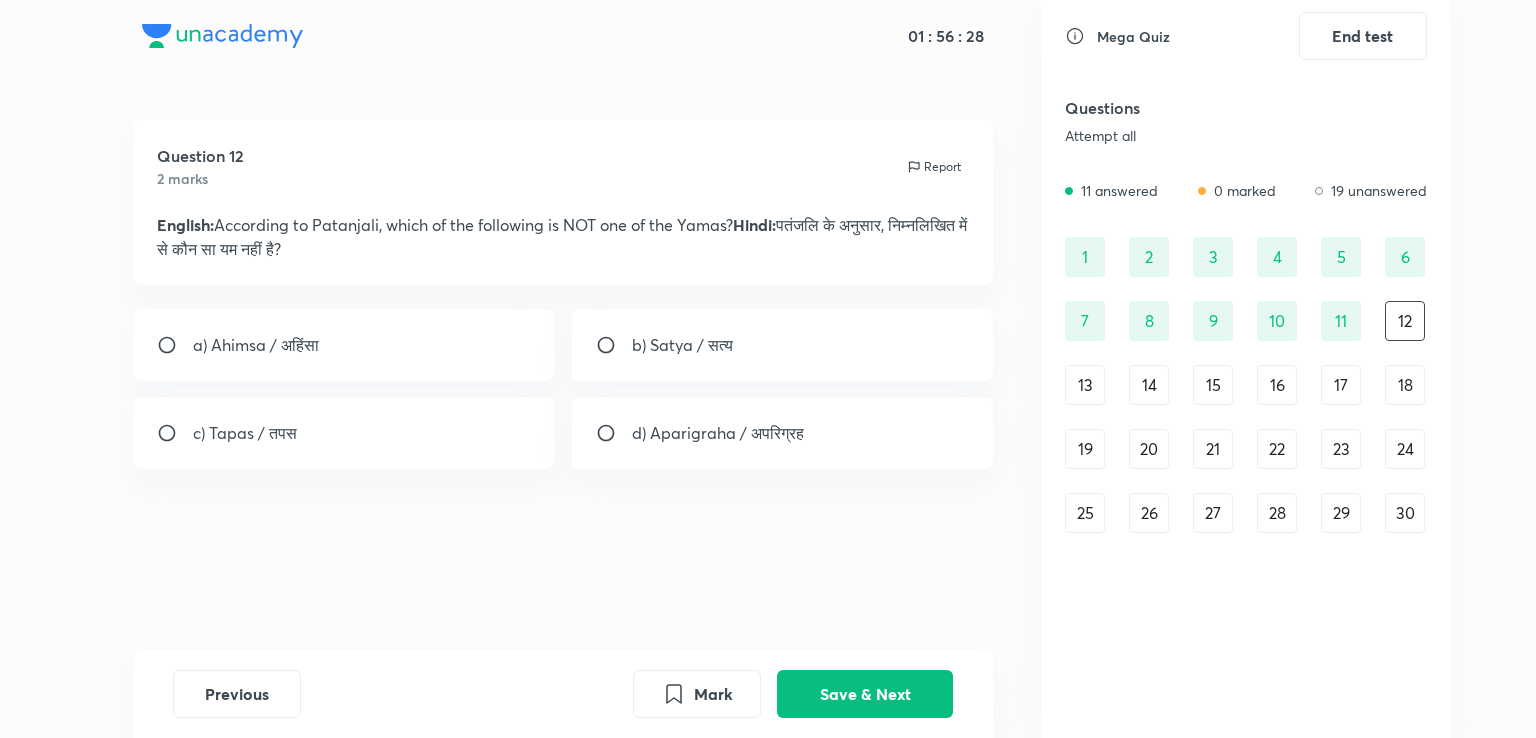 click on "c) Tapas / तपस" at bounding box center [344, 433] 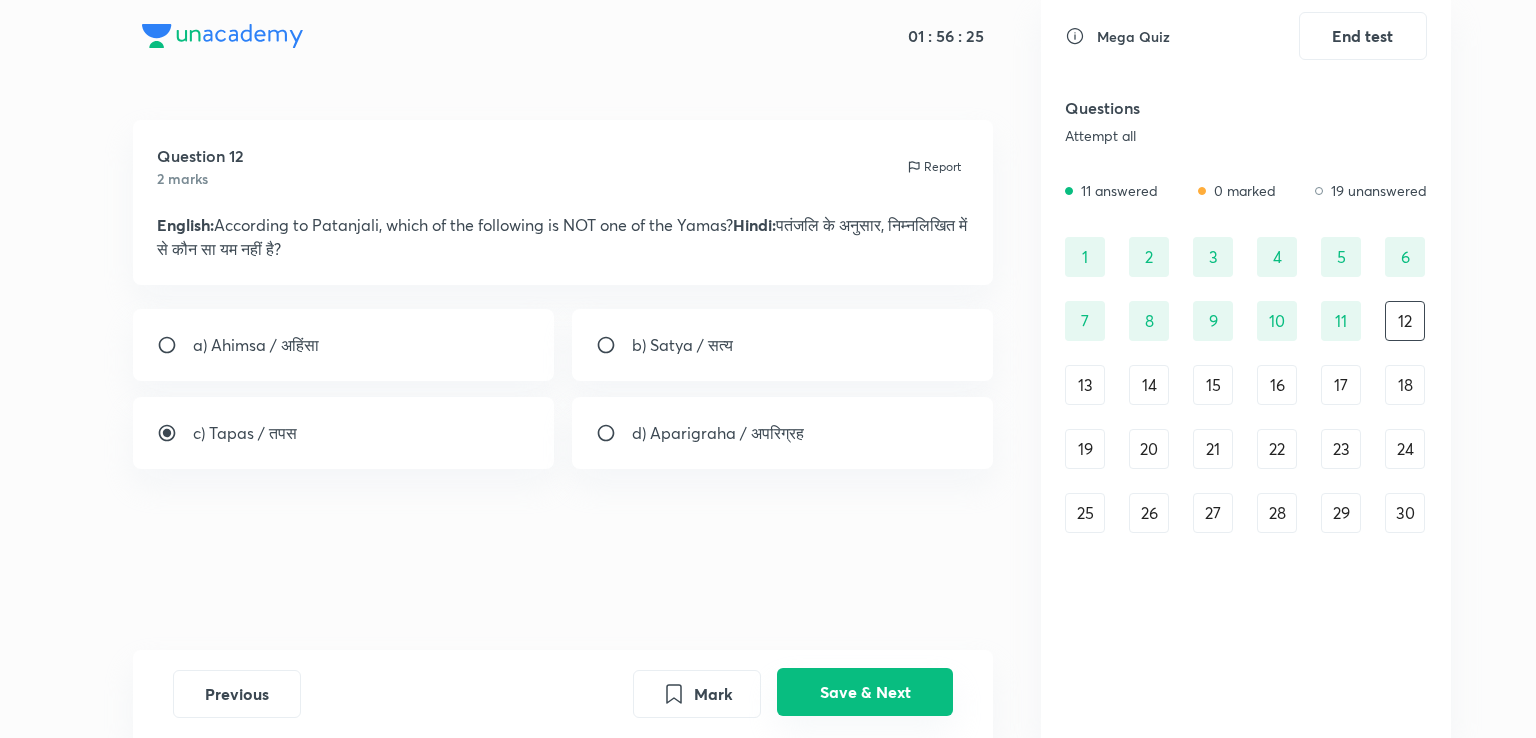 click on "Save & Next" at bounding box center [865, 692] 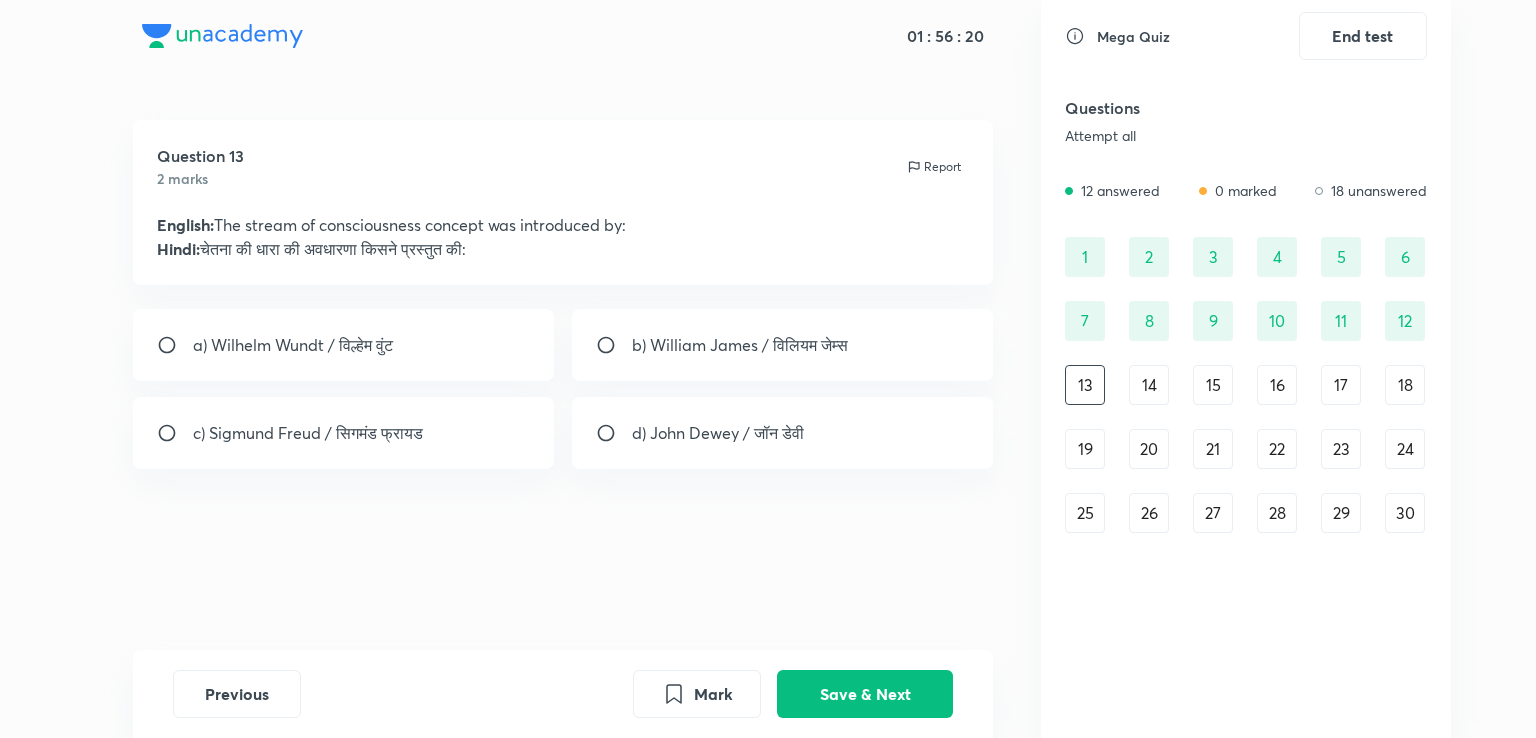 click on "b) William James / विलियम जेम्स" at bounding box center [740, 345] 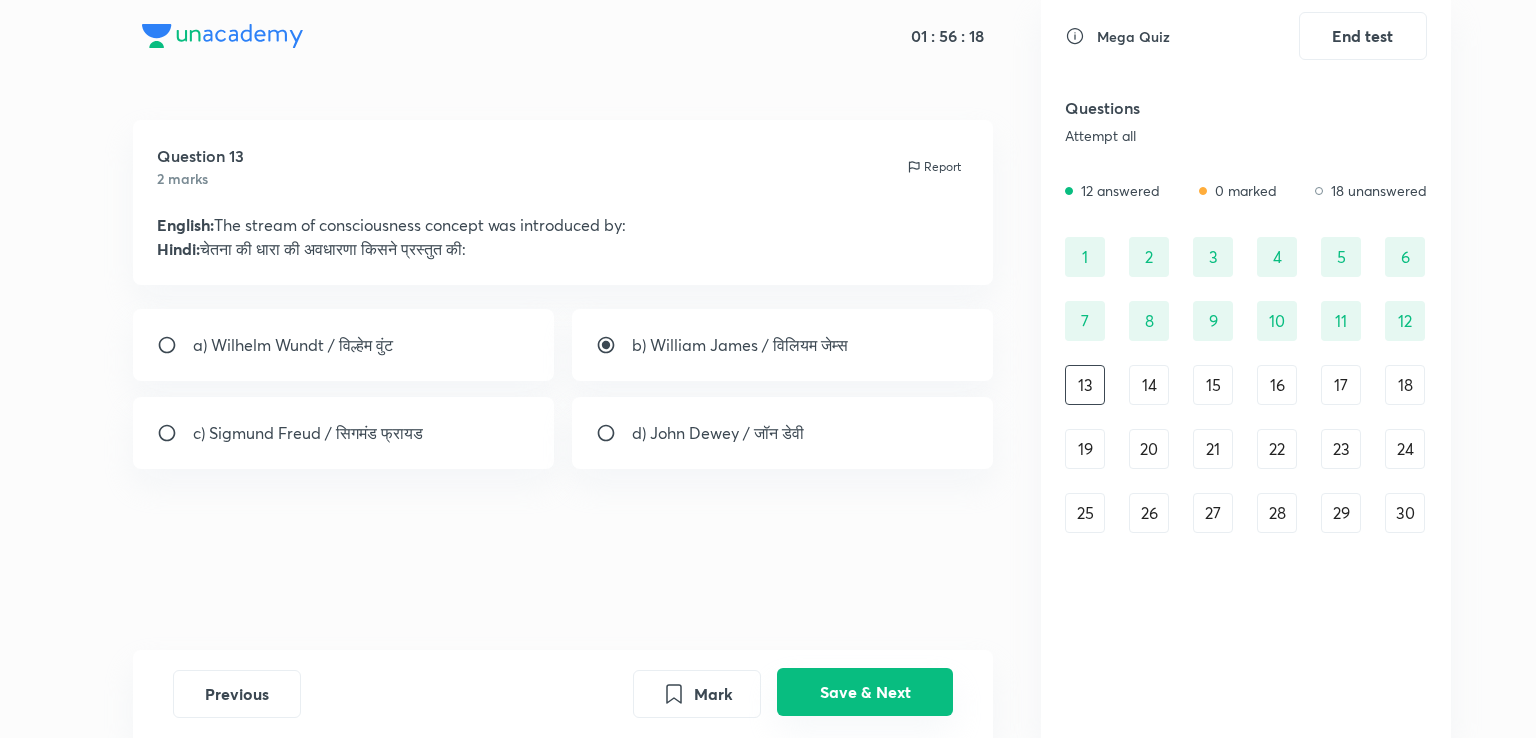 click on "Save & Next" at bounding box center [865, 692] 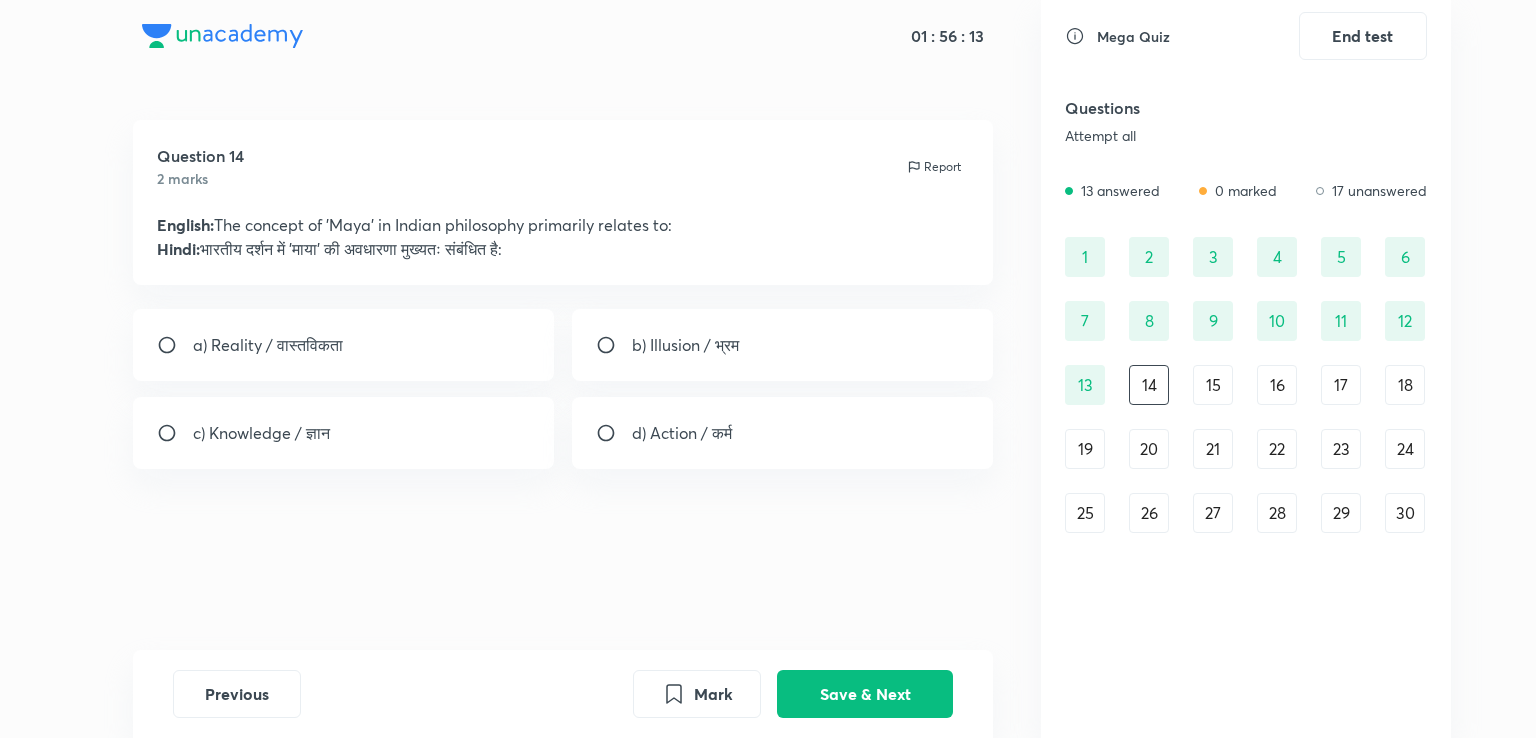click on "b) Illusion / भ्रम" at bounding box center (783, 345) 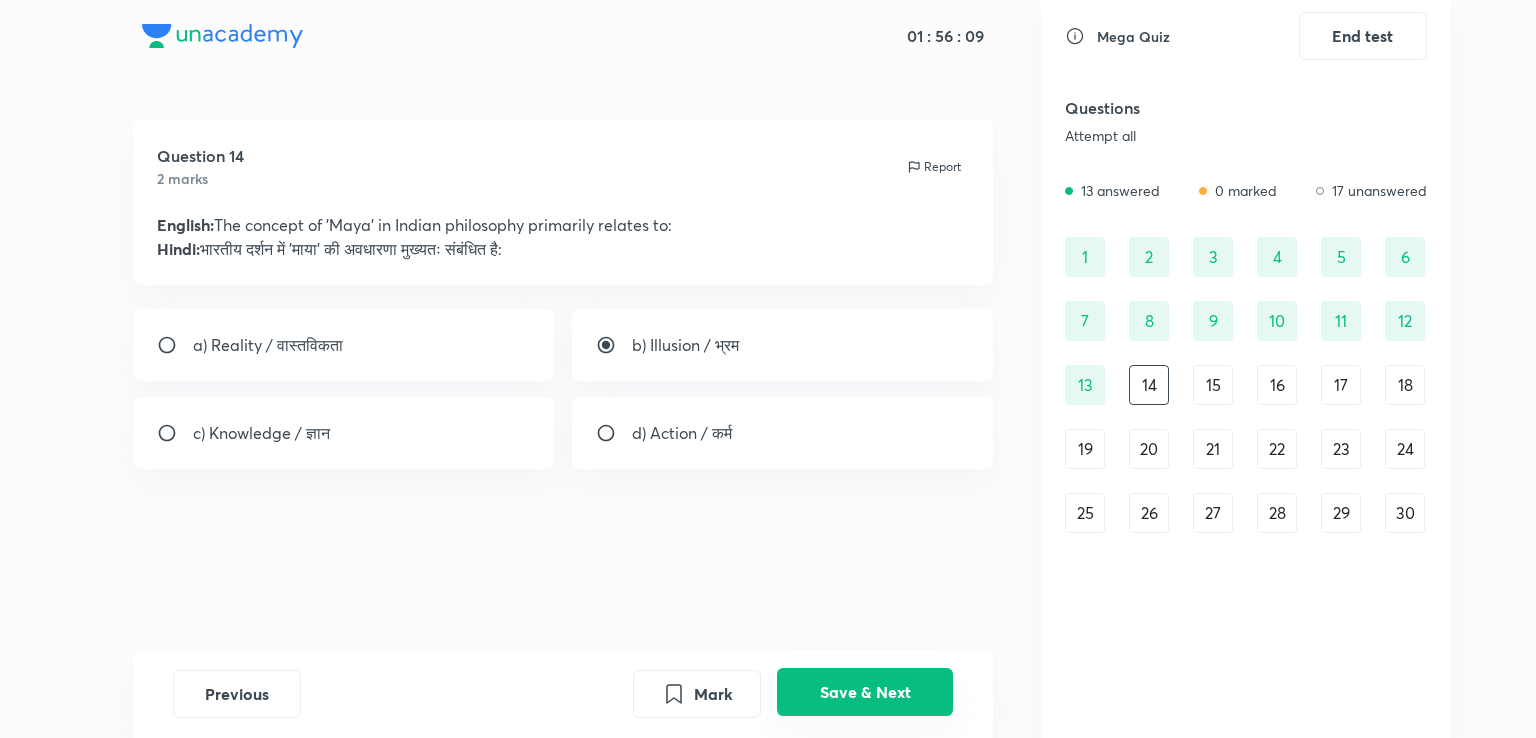click on "Save & Next" at bounding box center (865, 692) 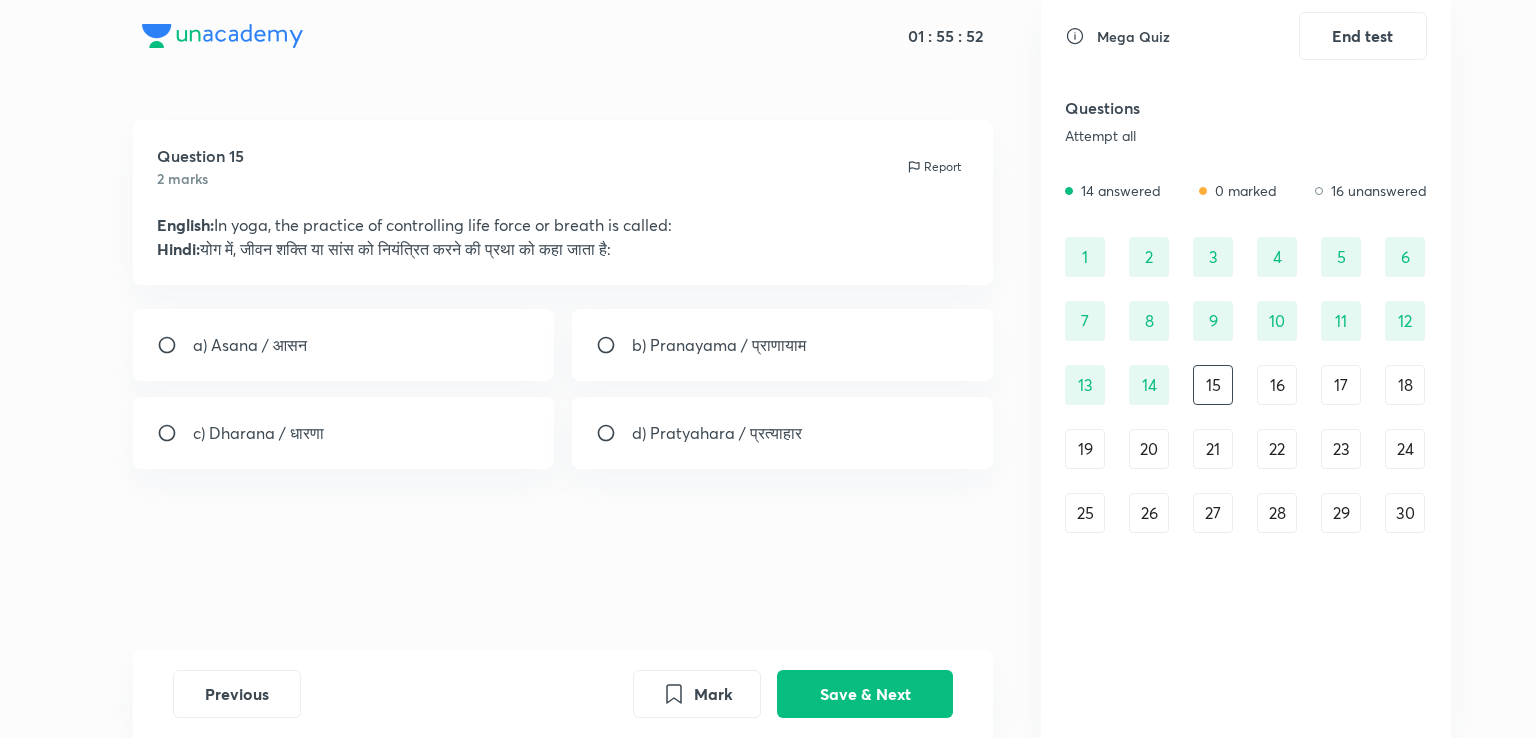 click on "b) Pranayama / प्राणायाम" at bounding box center [719, 345] 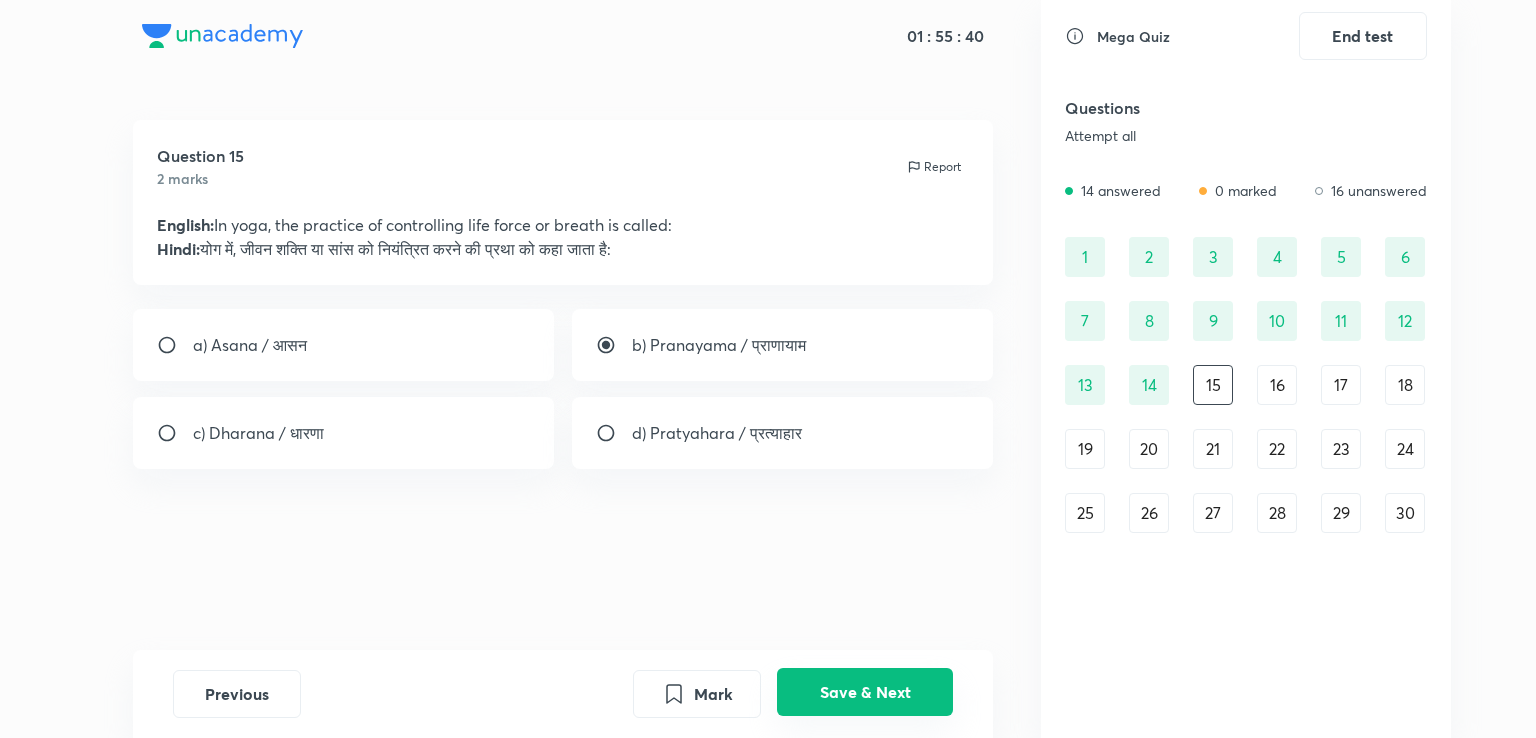 click on "Save & Next" at bounding box center [865, 692] 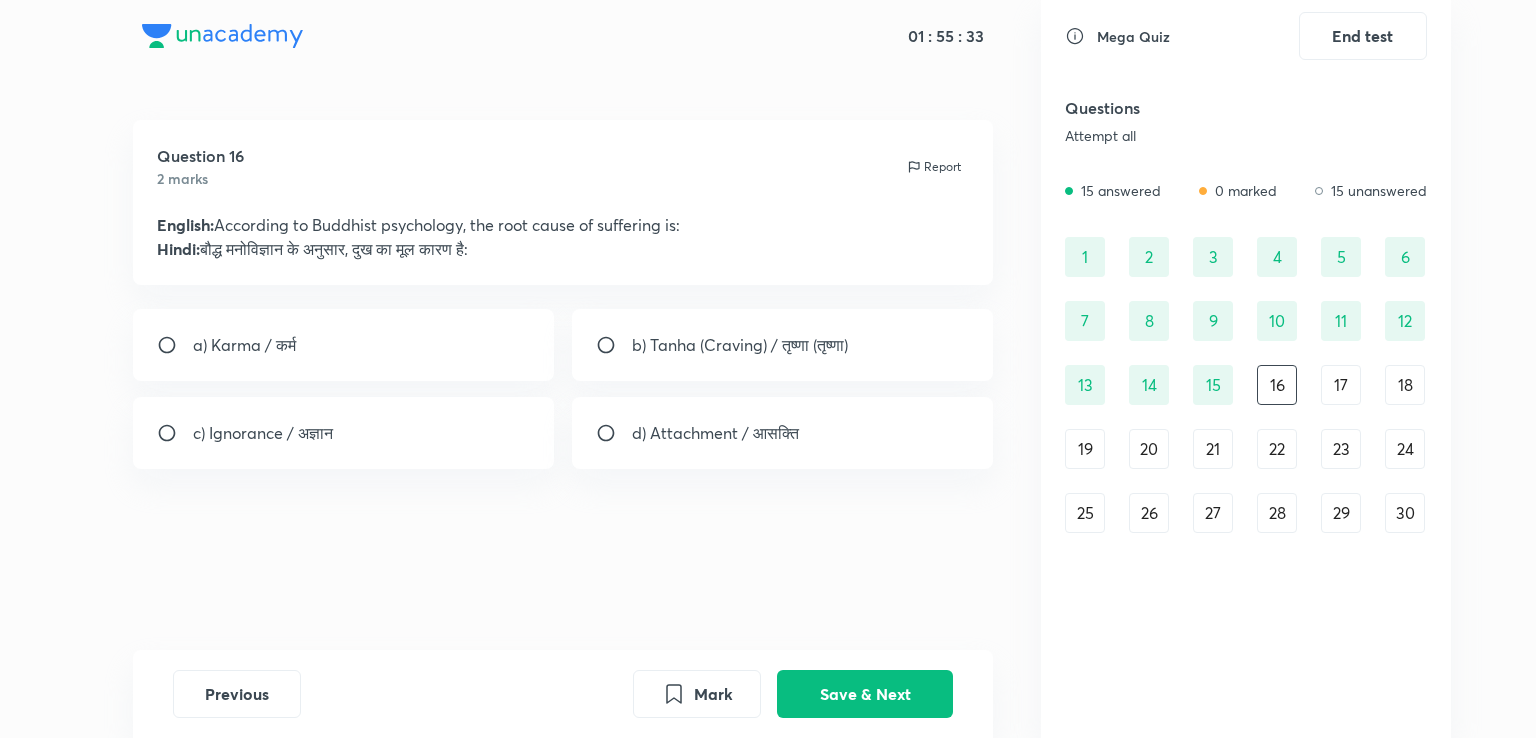 click on "b) Tanha (Craving) / तृष्णा (तृष्णा)" at bounding box center (740, 345) 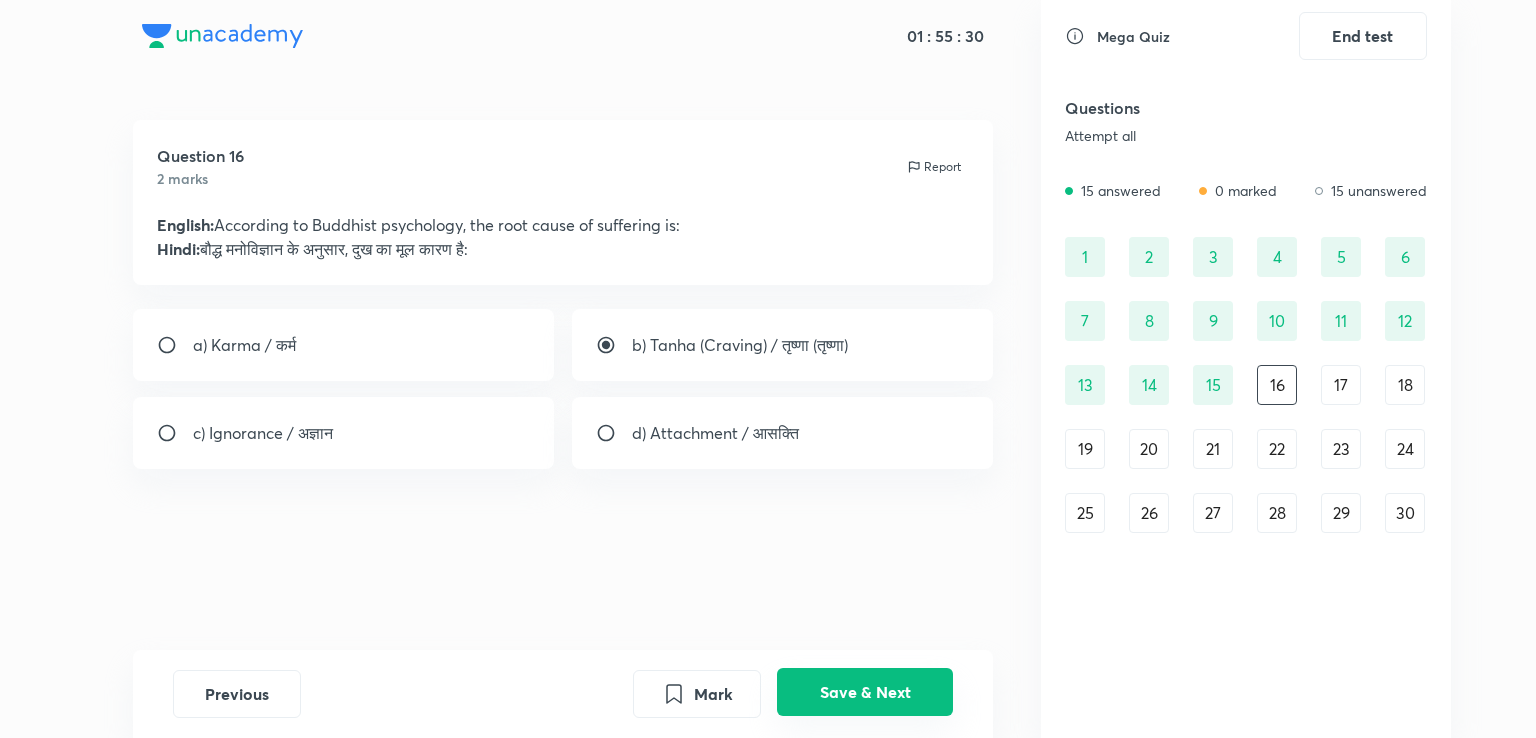 click on "Save & Next" at bounding box center (865, 692) 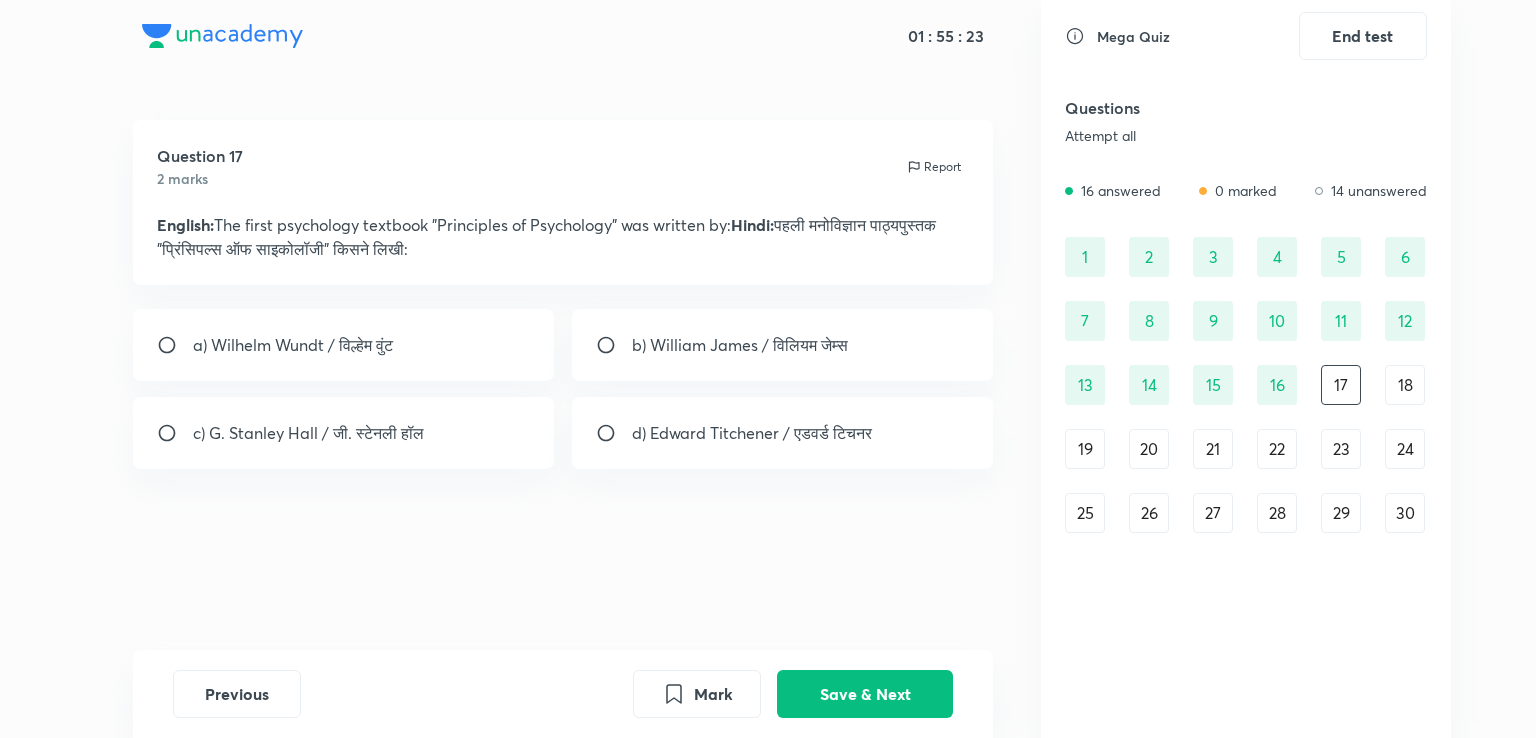 click on "b) William James / विलियम जेम्स" at bounding box center (740, 345) 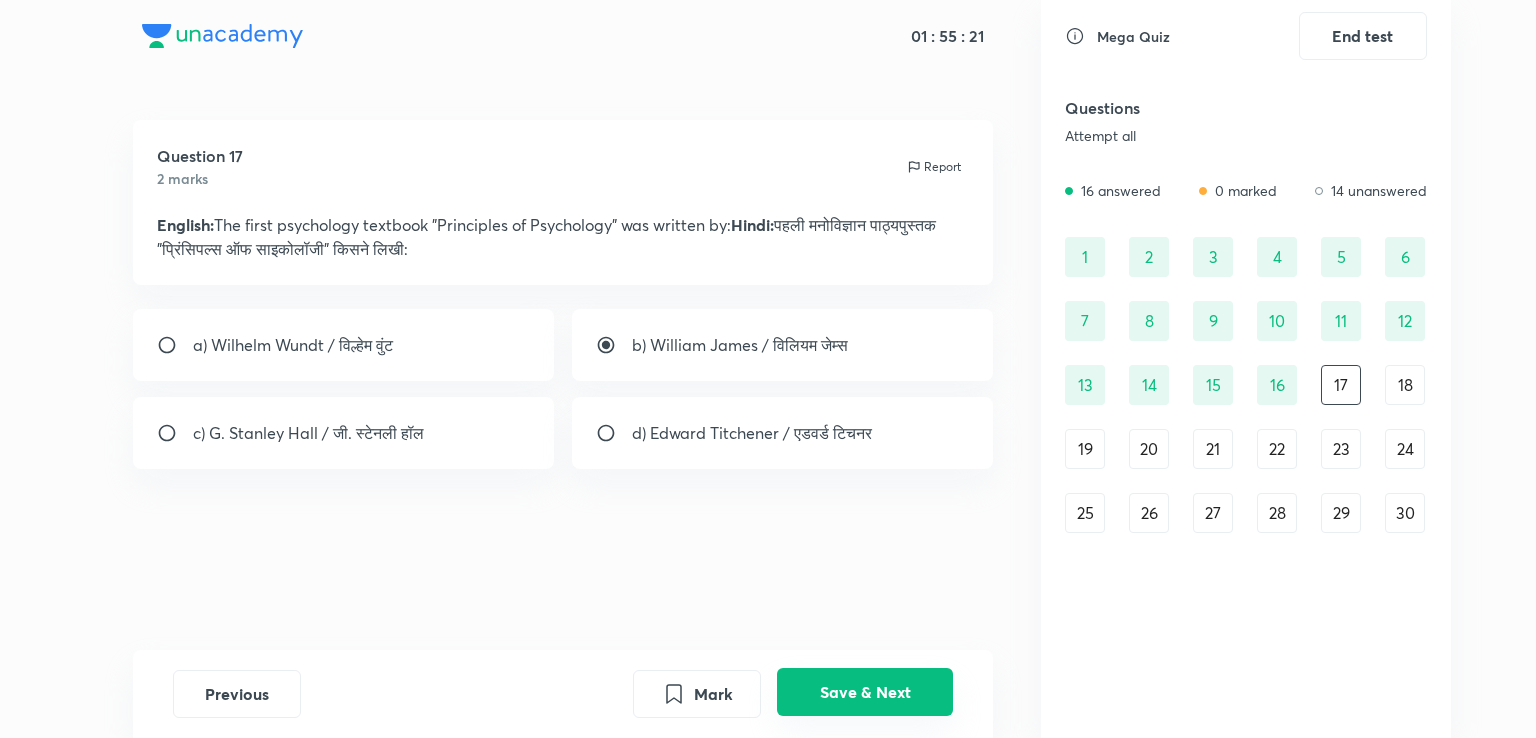 click on "Save & Next" at bounding box center [865, 692] 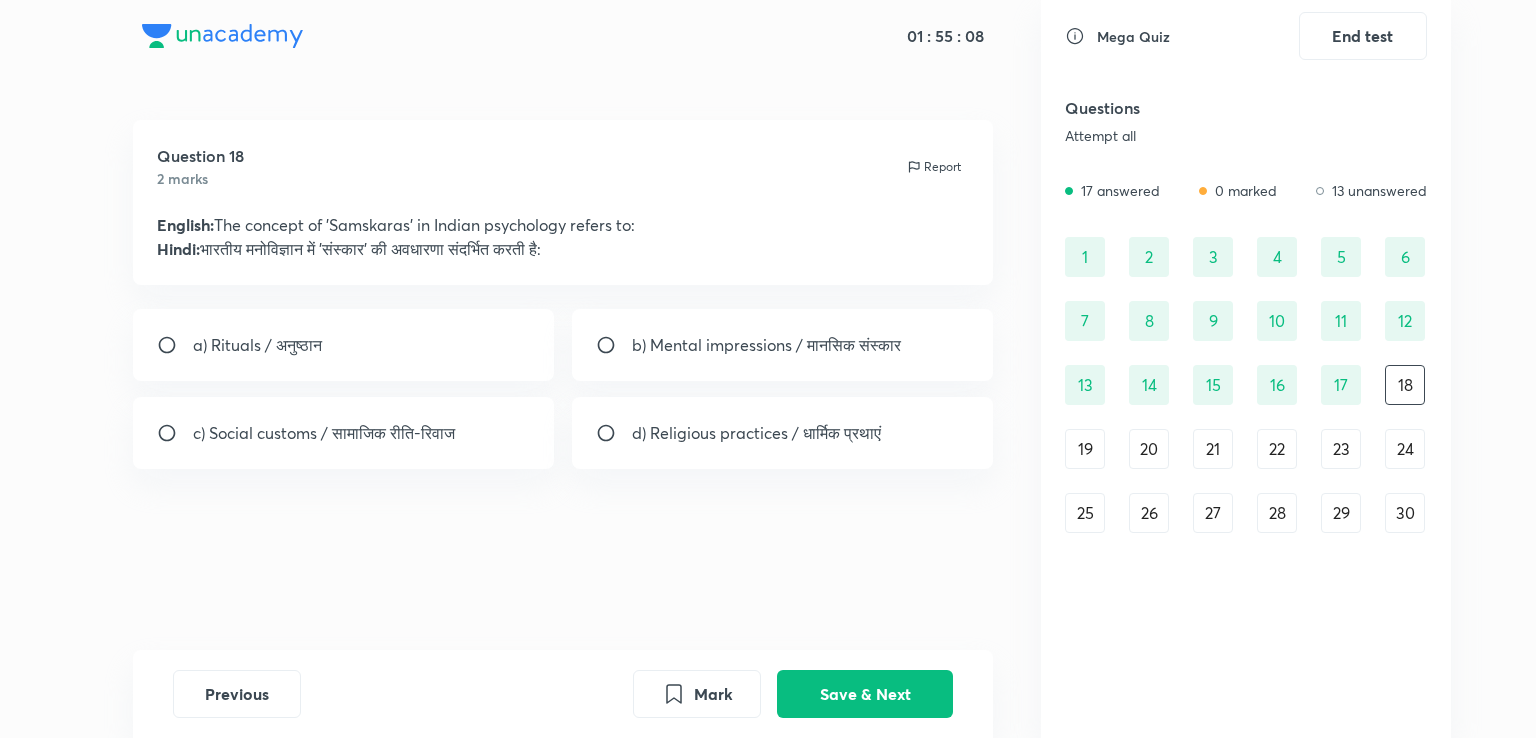 click on "d) Religious practices / धार्मिक प्रथाएं" at bounding box center (756, 433) 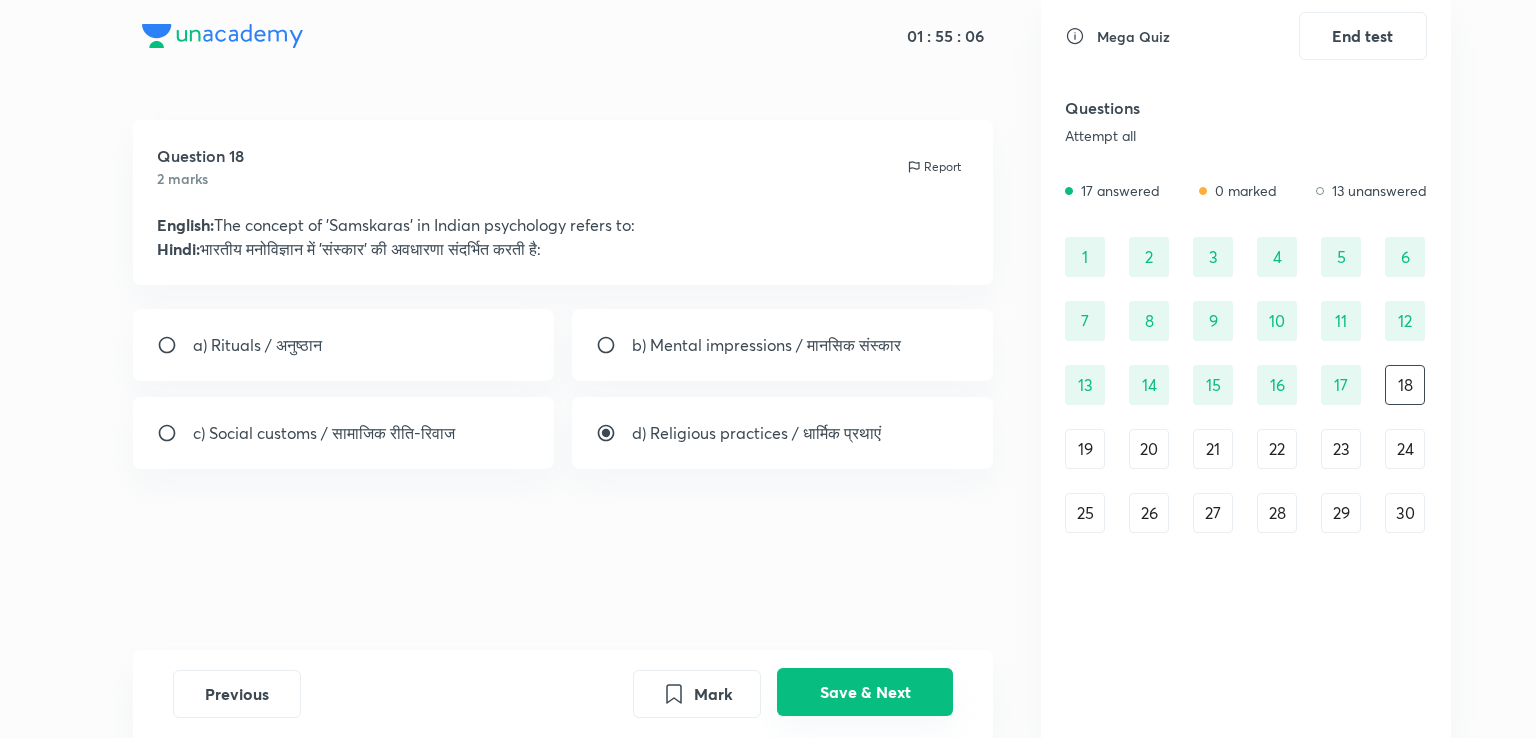 click on "Save & Next" at bounding box center (865, 692) 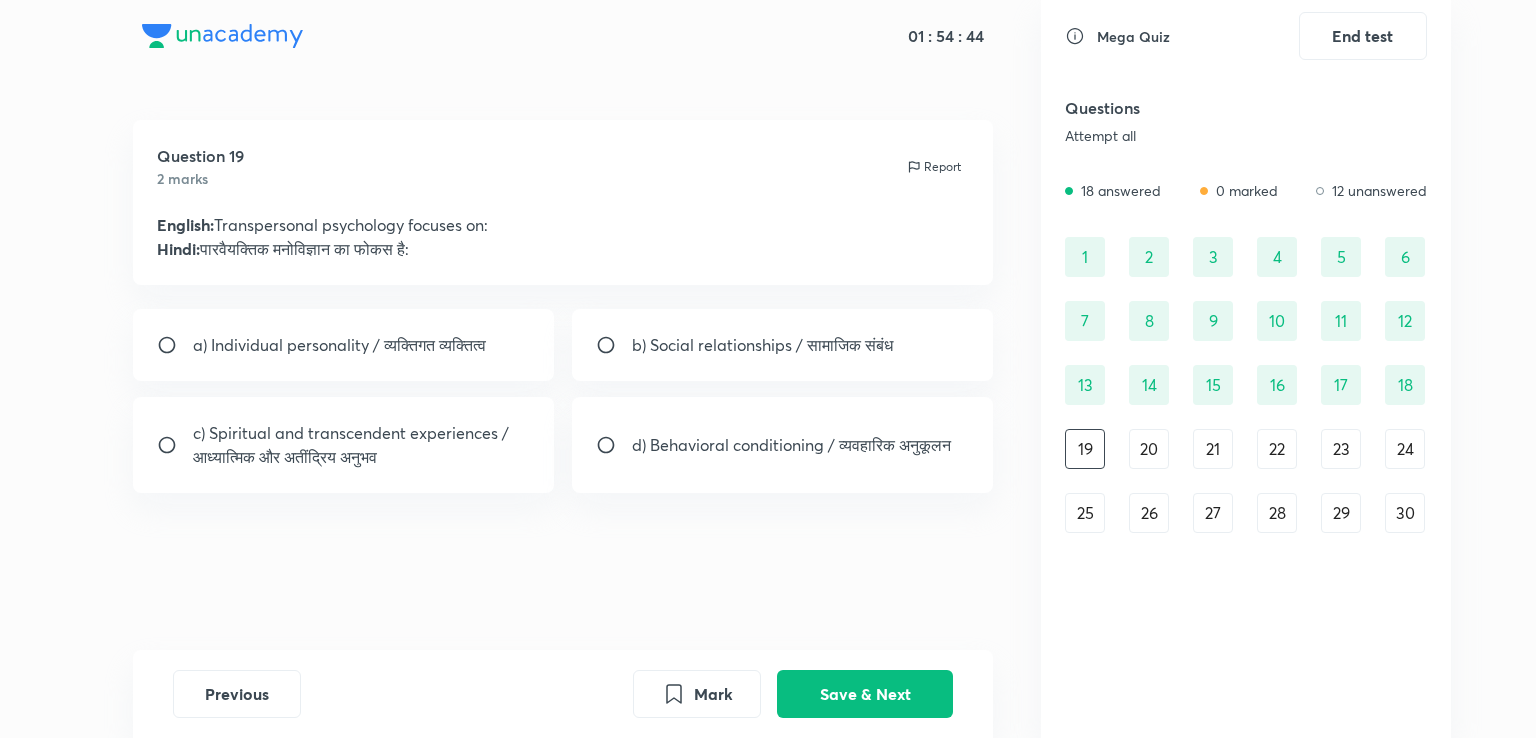 click on "b) Social relationships / सामाजिक संबंध" at bounding box center [783, 345] 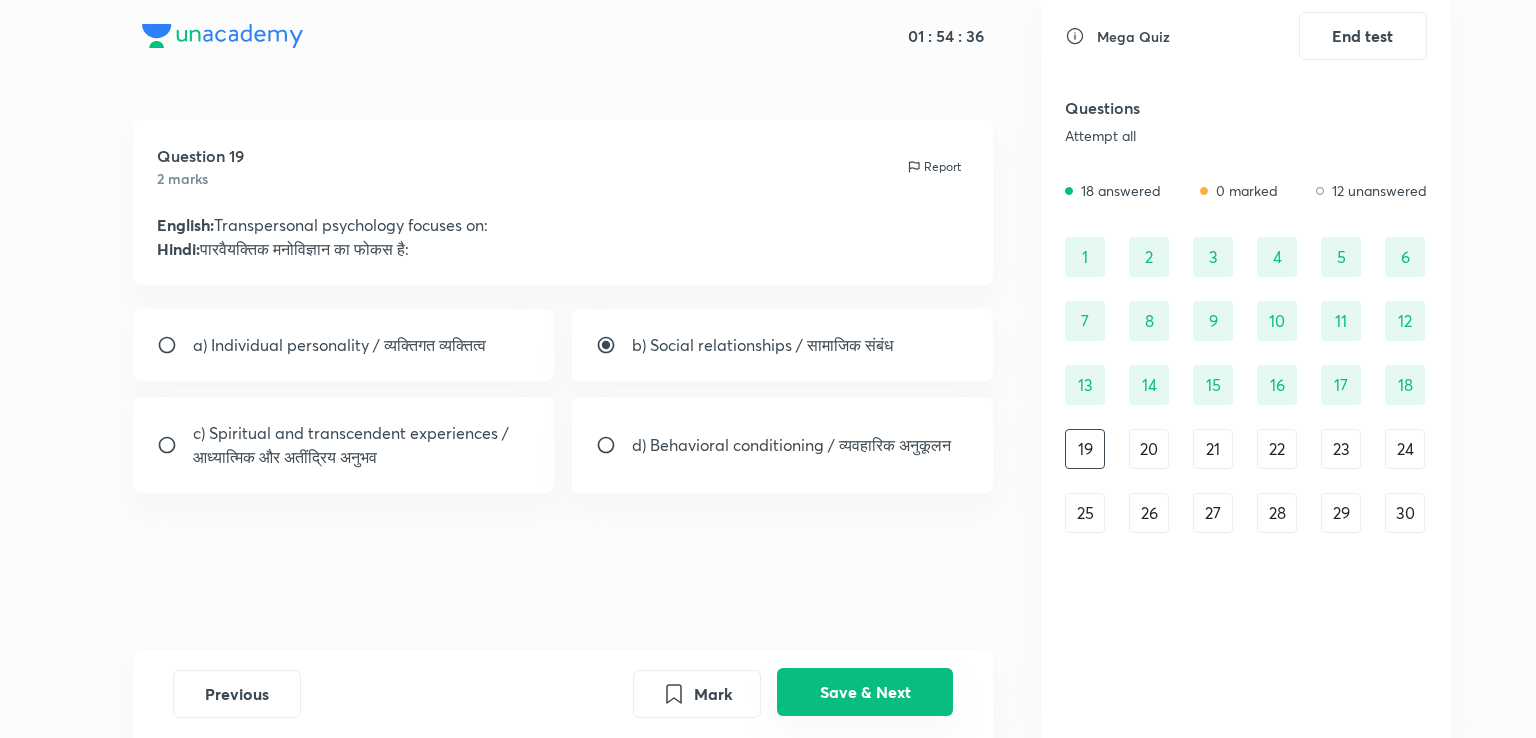 click on "Save & Next" at bounding box center [865, 692] 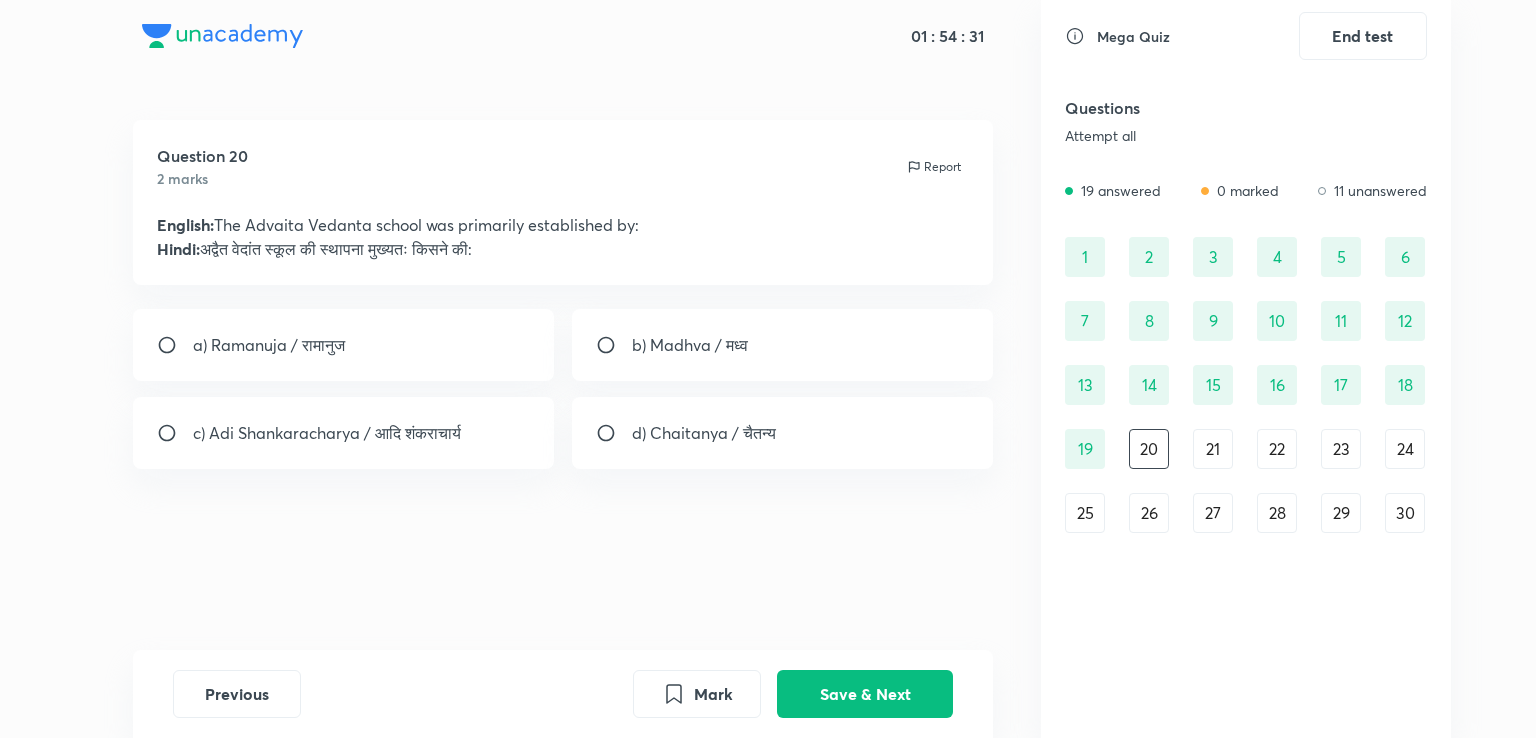 click on "c) Adi Shankaracharya / आदि शंकराचार्य" at bounding box center [327, 433] 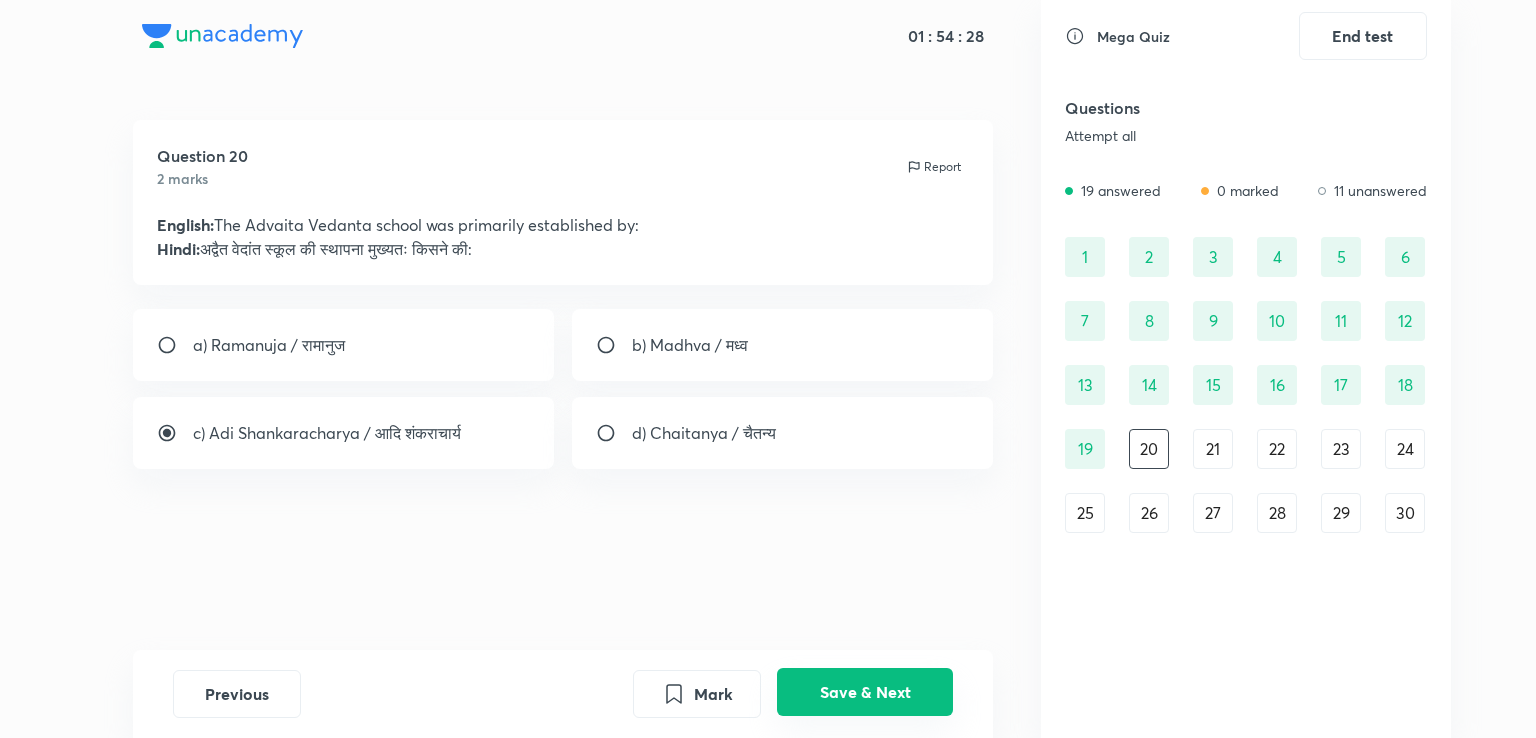 click on "Save & Next" at bounding box center [865, 692] 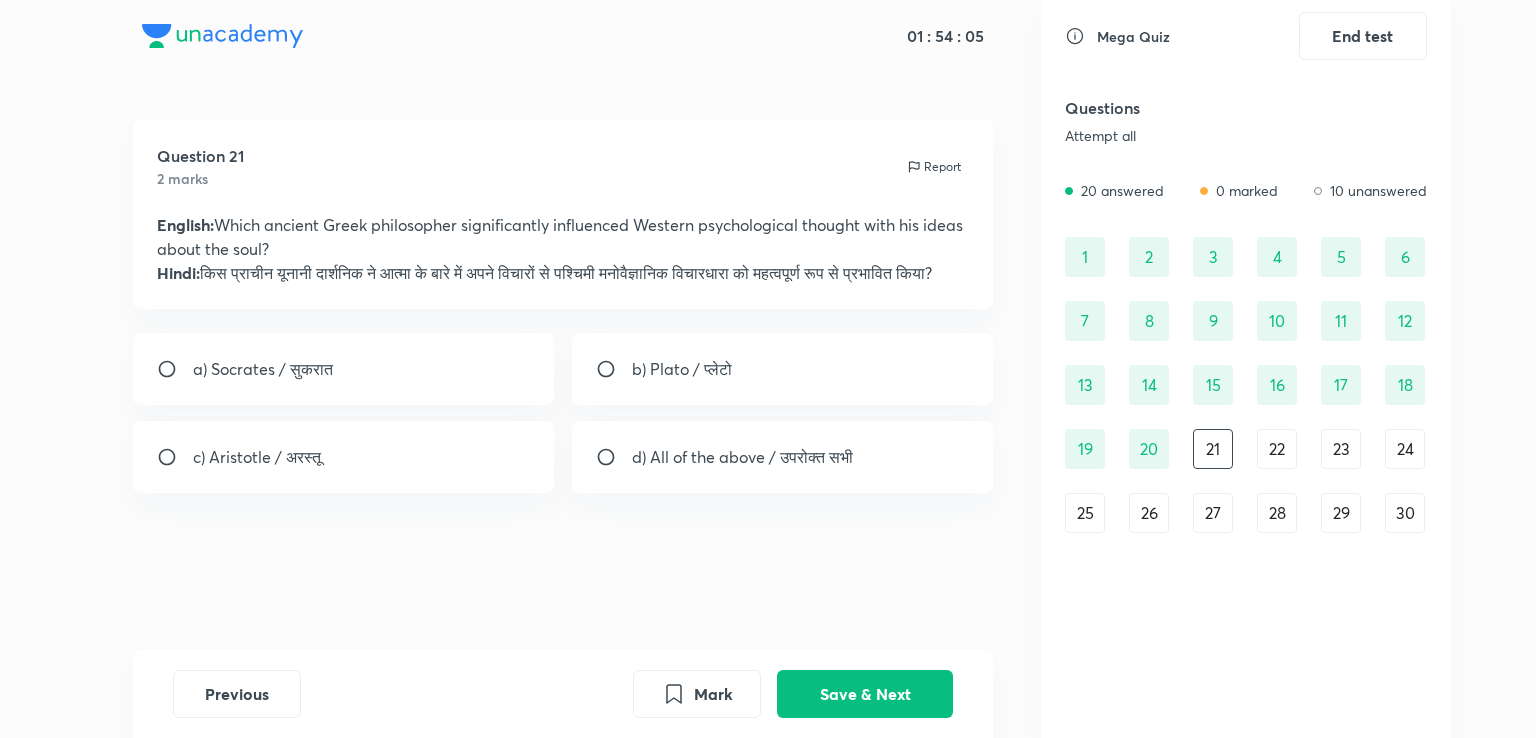click on "d) All of the above / उपरोक्त सभी" at bounding box center (742, 457) 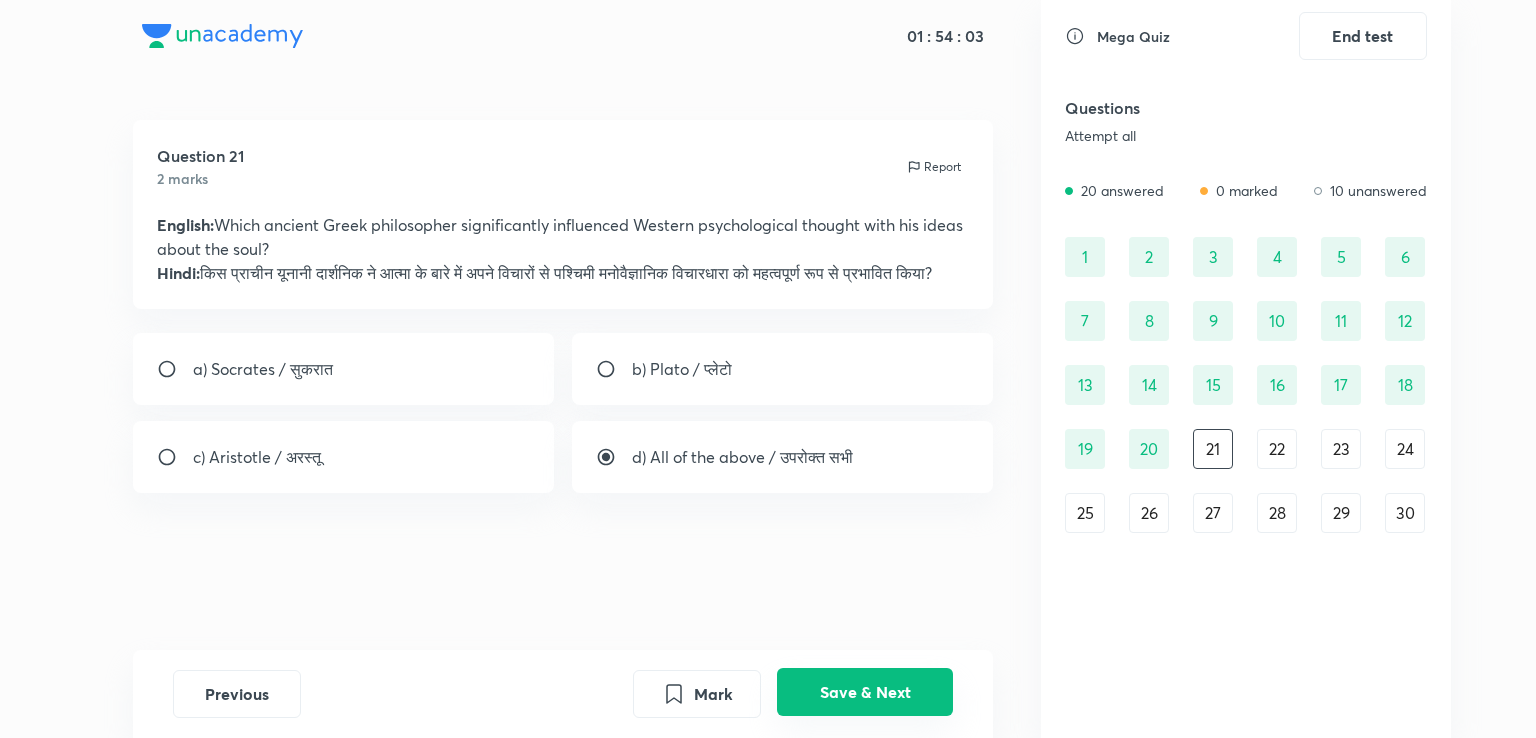 click on "Save & Next" at bounding box center [865, 692] 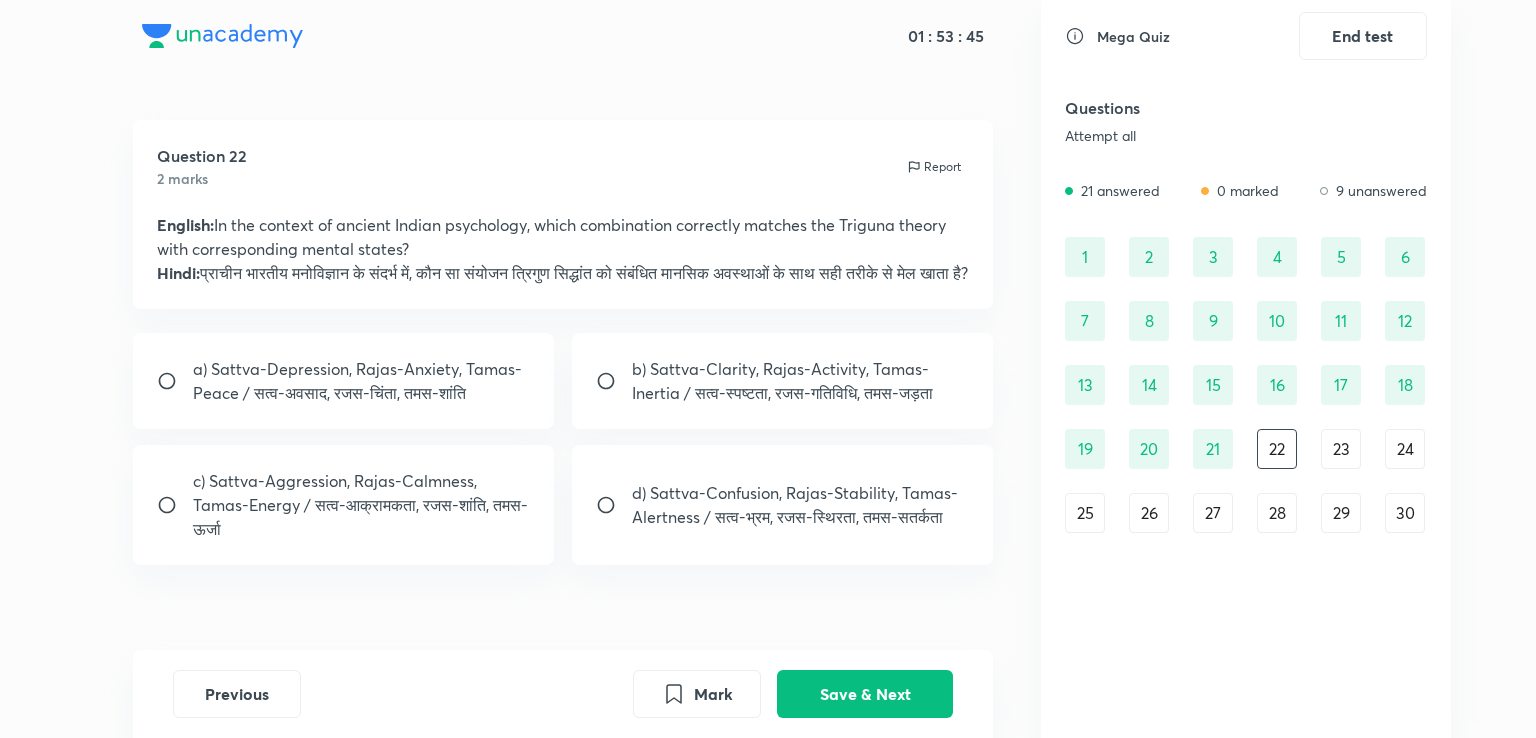 click on "b) Sattva-Clarity, Rajas-Activity, Tamas-Inertia / सत्व-स्पष्टता, रजस-गतिविधि, तमस-जड़ता" at bounding box center [801, 381] 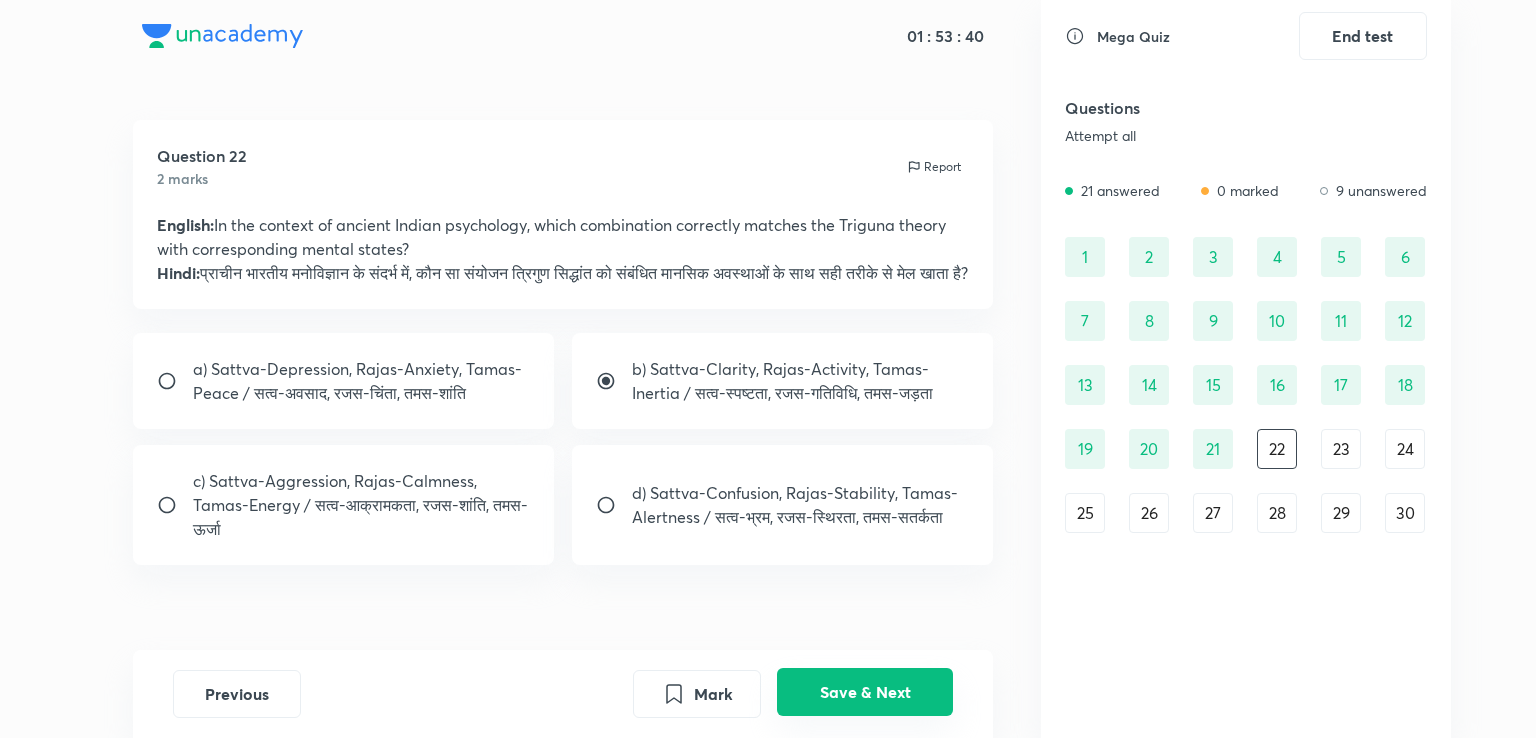 click on "Save & Next" at bounding box center (865, 692) 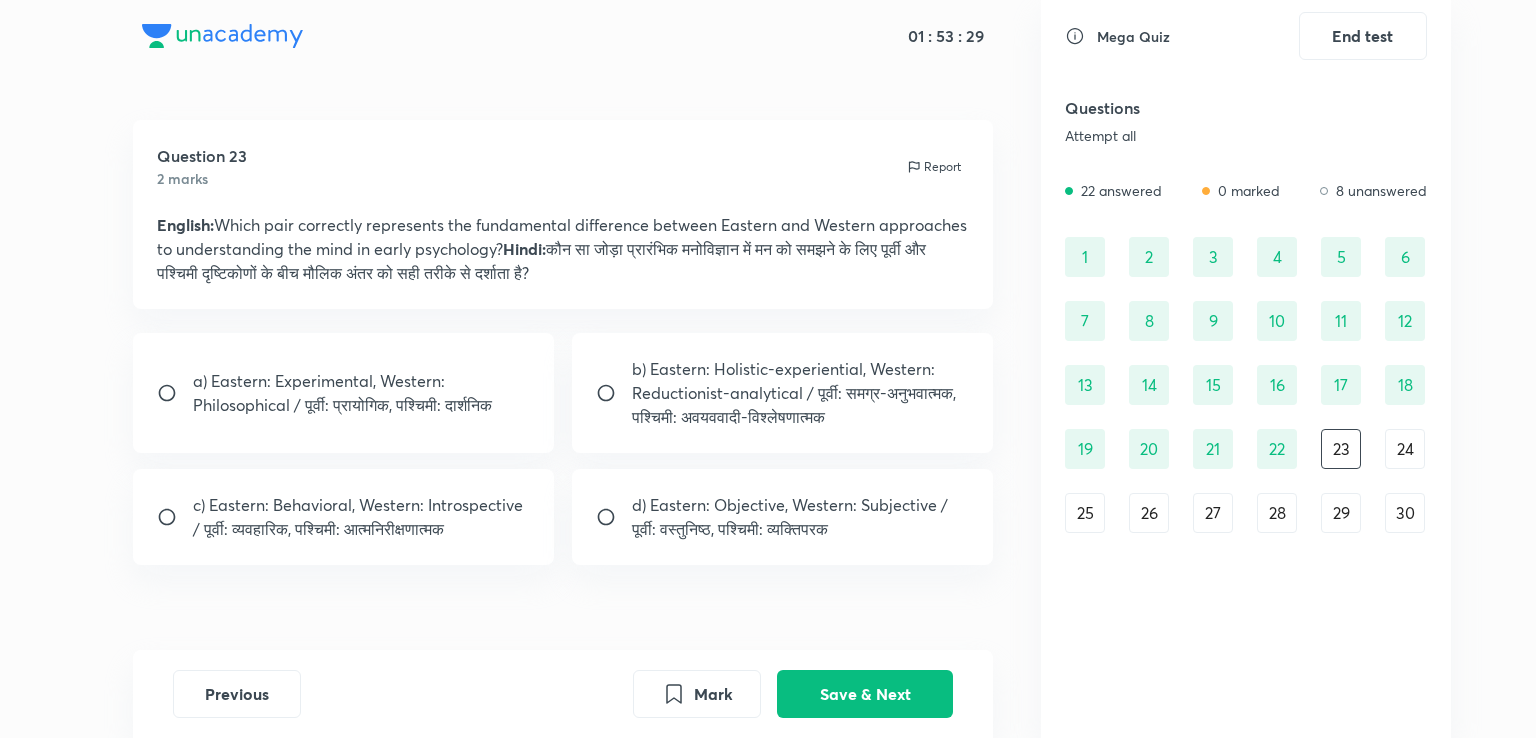 click on "b) Eastern: Holistic-experiential, Western: Reductionist-analytical / पूर्वी: समग्र-अनुभवात्मक, पश्चिमी: अवयववादी-विश्लेषणात्मक" at bounding box center [801, 393] 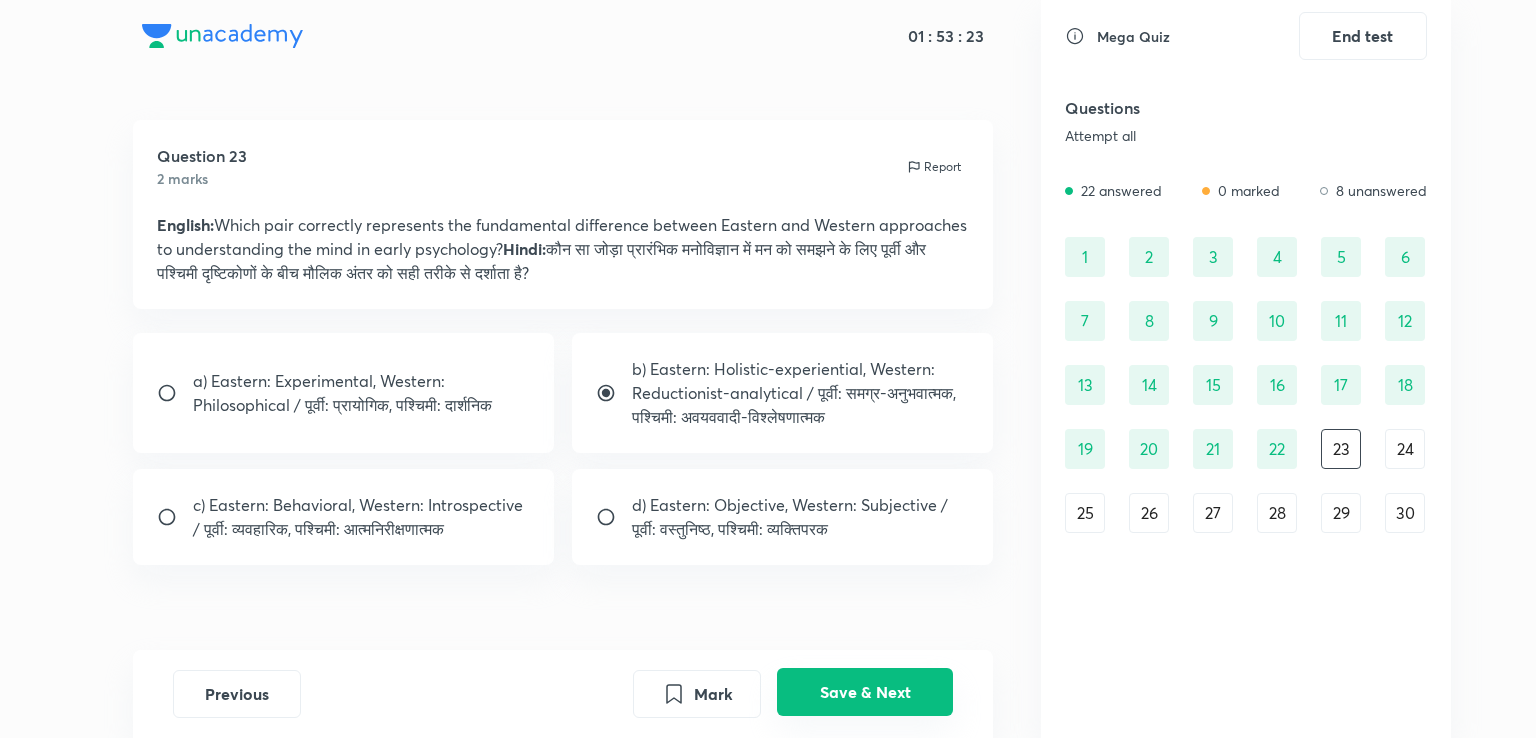 click on "Save & Next" at bounding box center [865, 692] 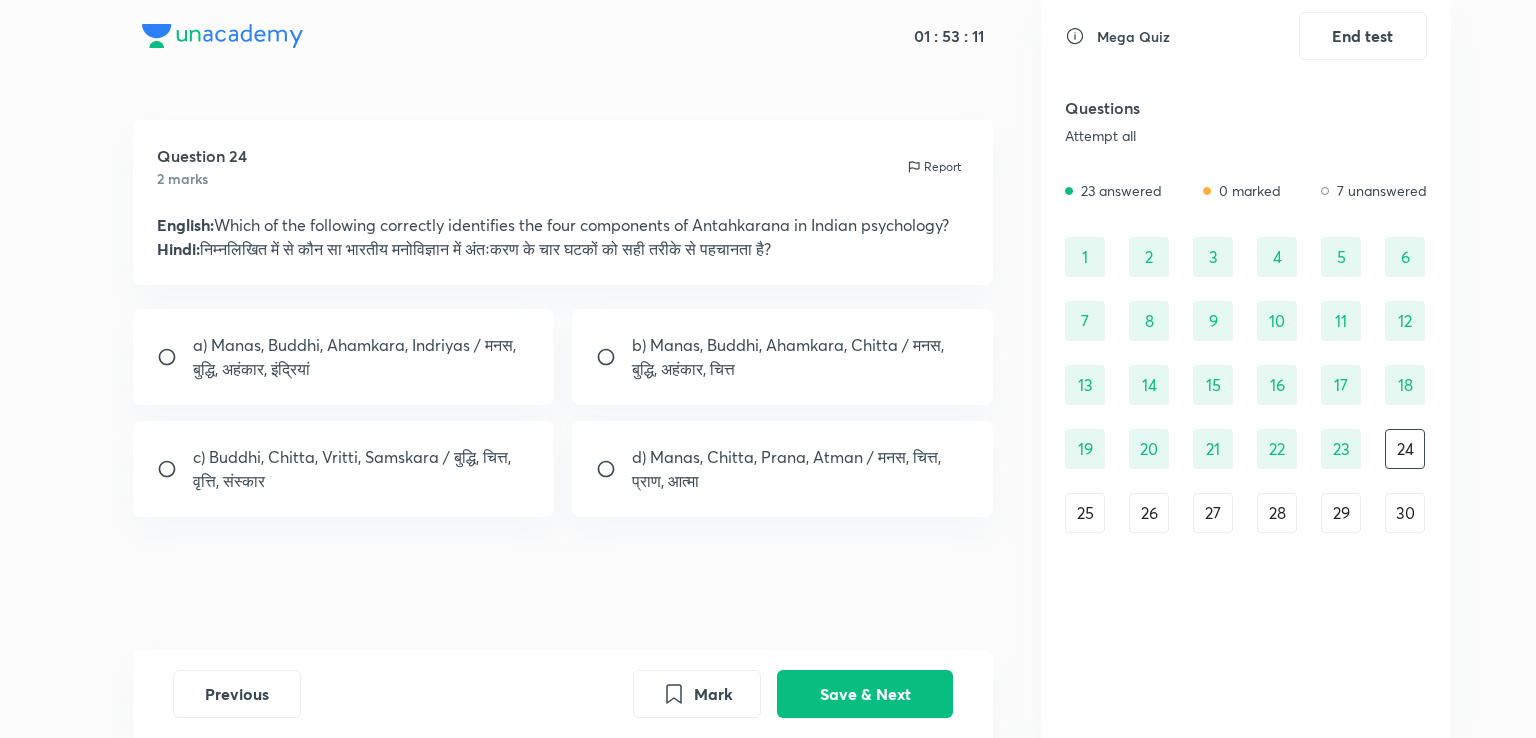 click on "b) Manas, Buddhi, Ahamkara, Chitta / मनस, बुद्धि, अहंकार, चित्त" at bounding box center (801, 357) 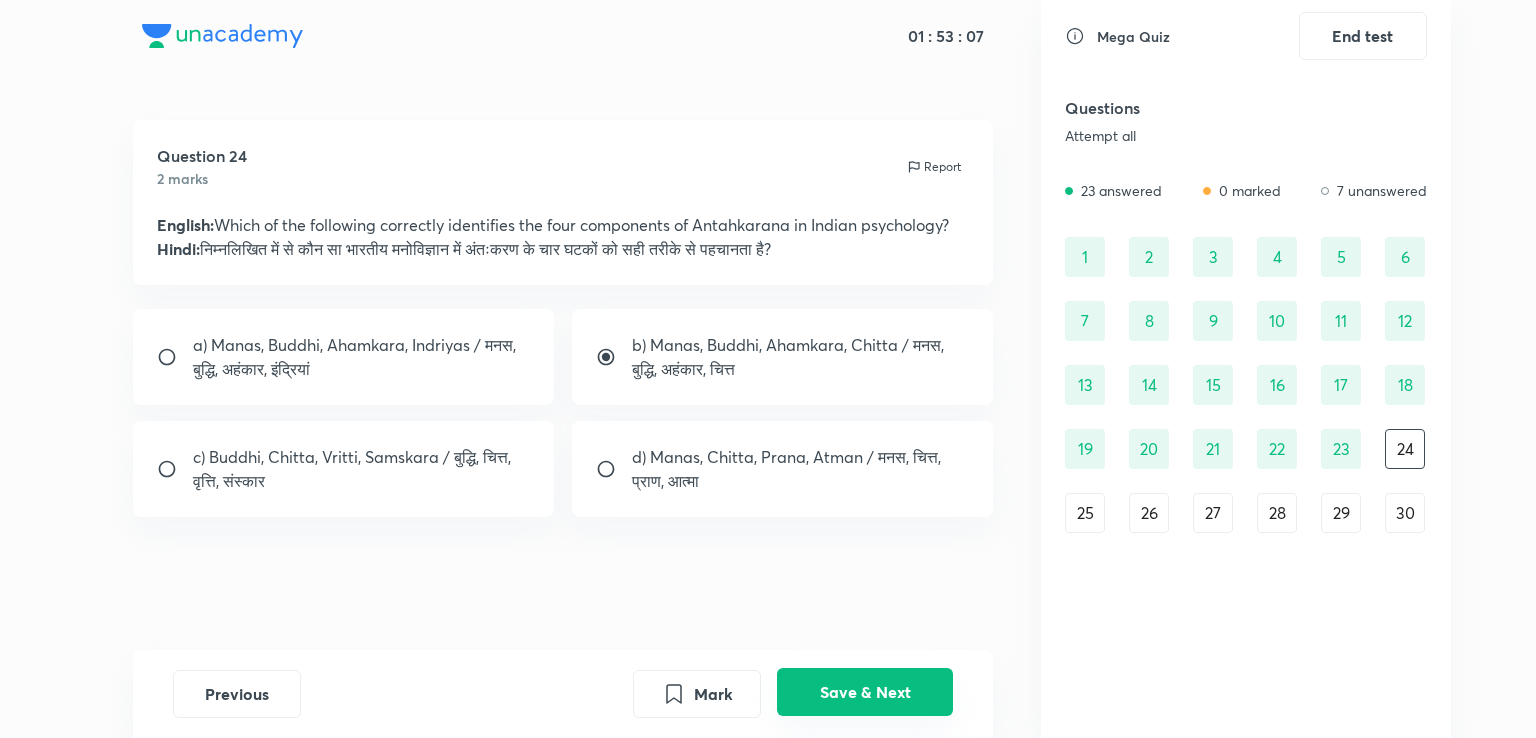 click on "Save & Next" at bounding box center (865, 692) 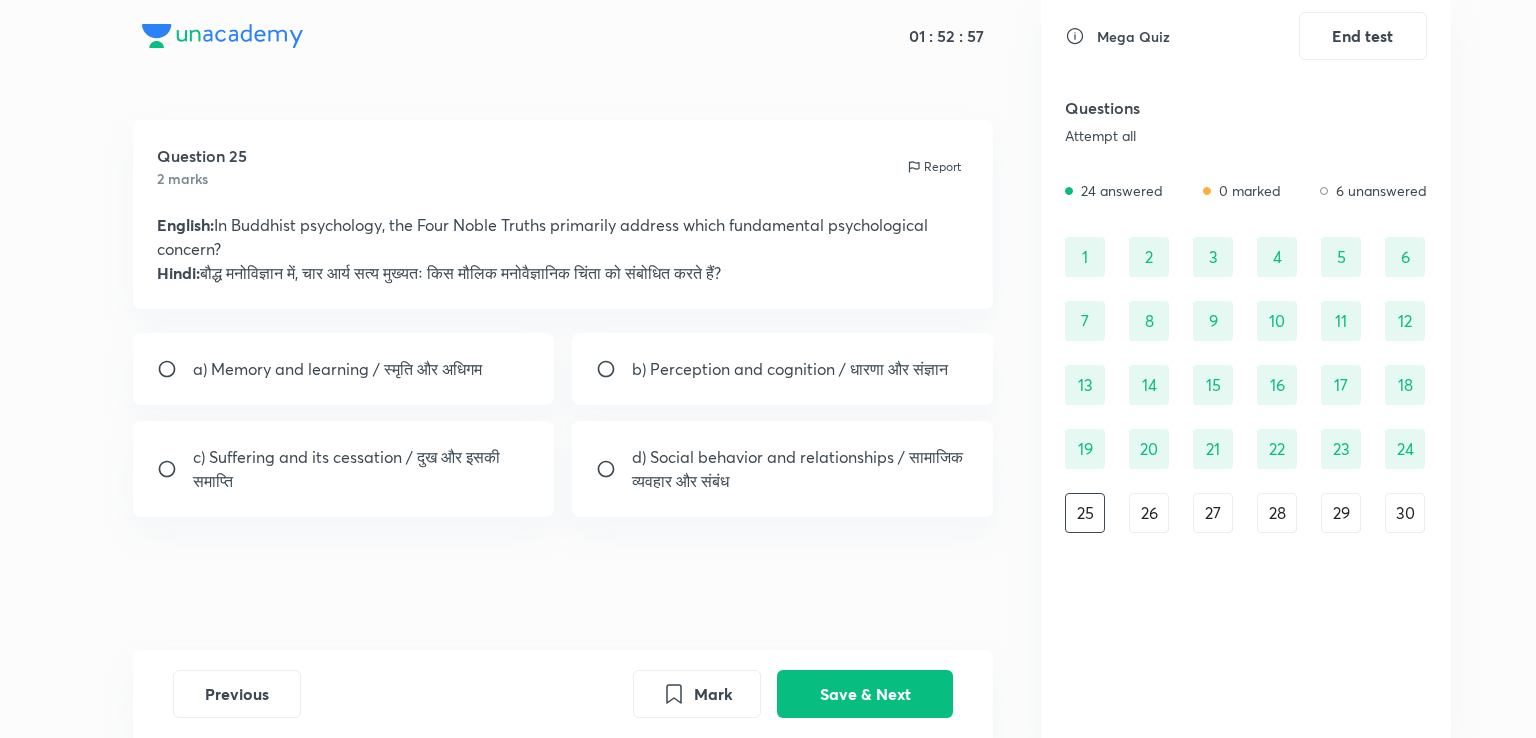 click on "c) Suffering and its cessation / दुख और इसकी समाप्ति" at bounding box center (344, 469) 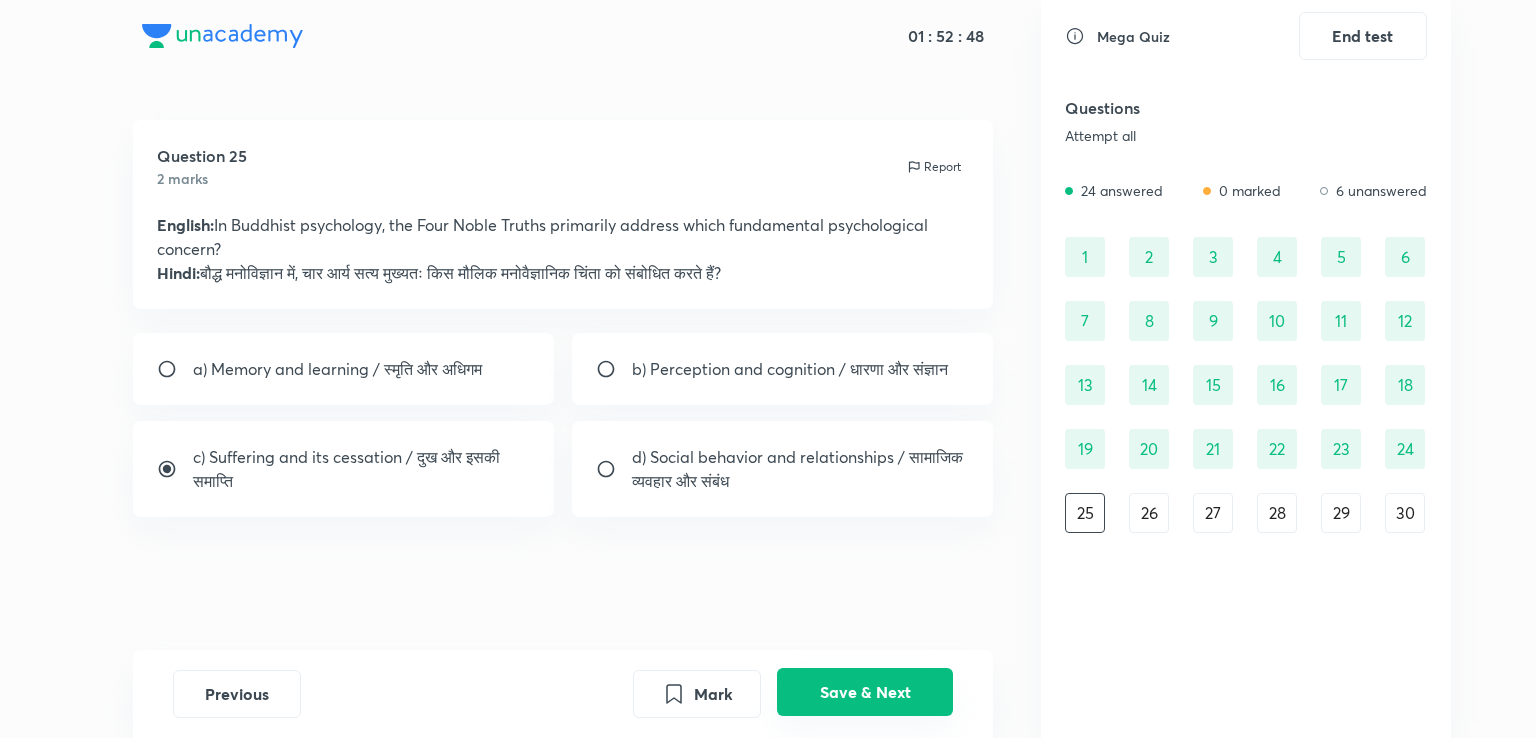 click on "Save & Next" at bounding box center [865, 692] 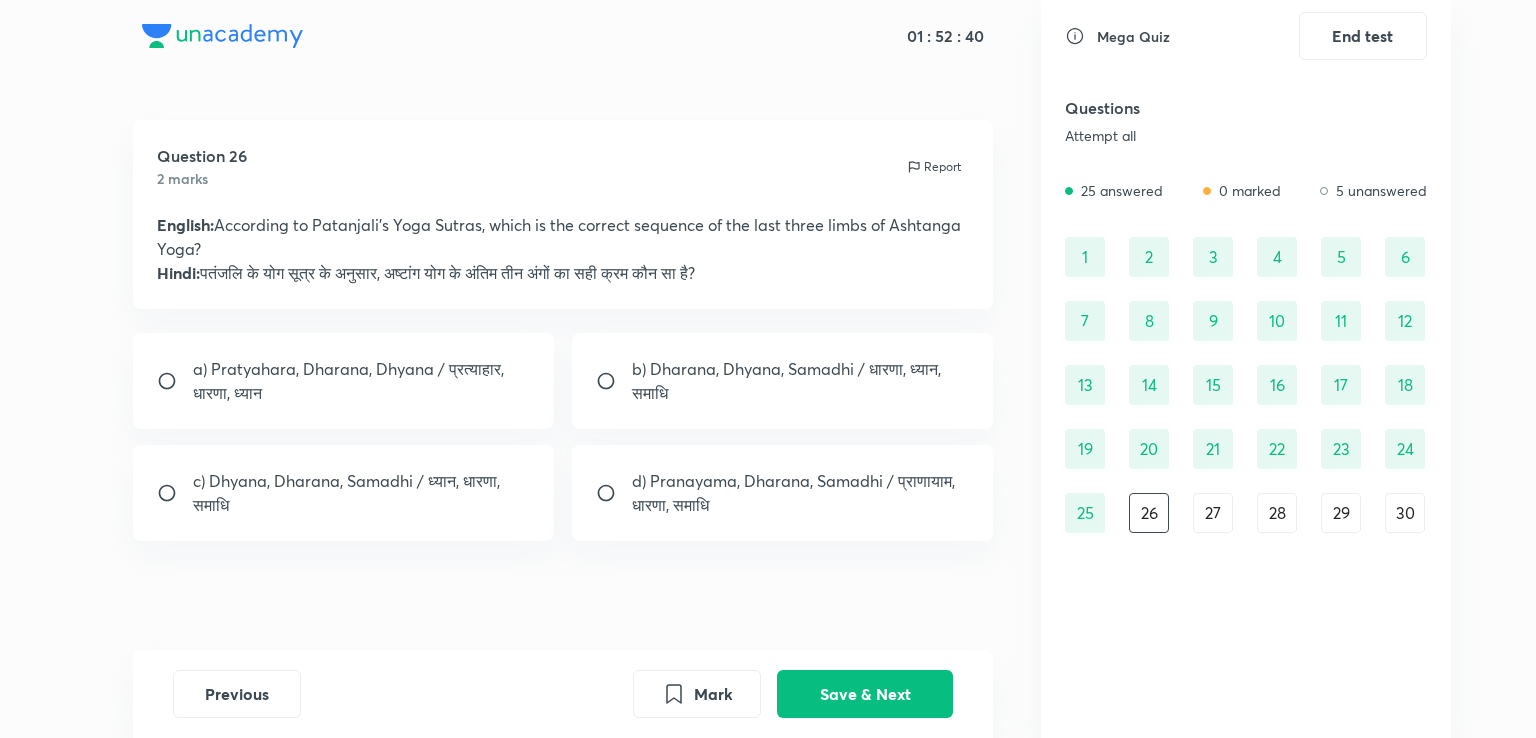 click on "d) Pranayama, Dharana, Samadhi / प्राणायाम, धारणा, समाधि" at bounding box center [801, 493] 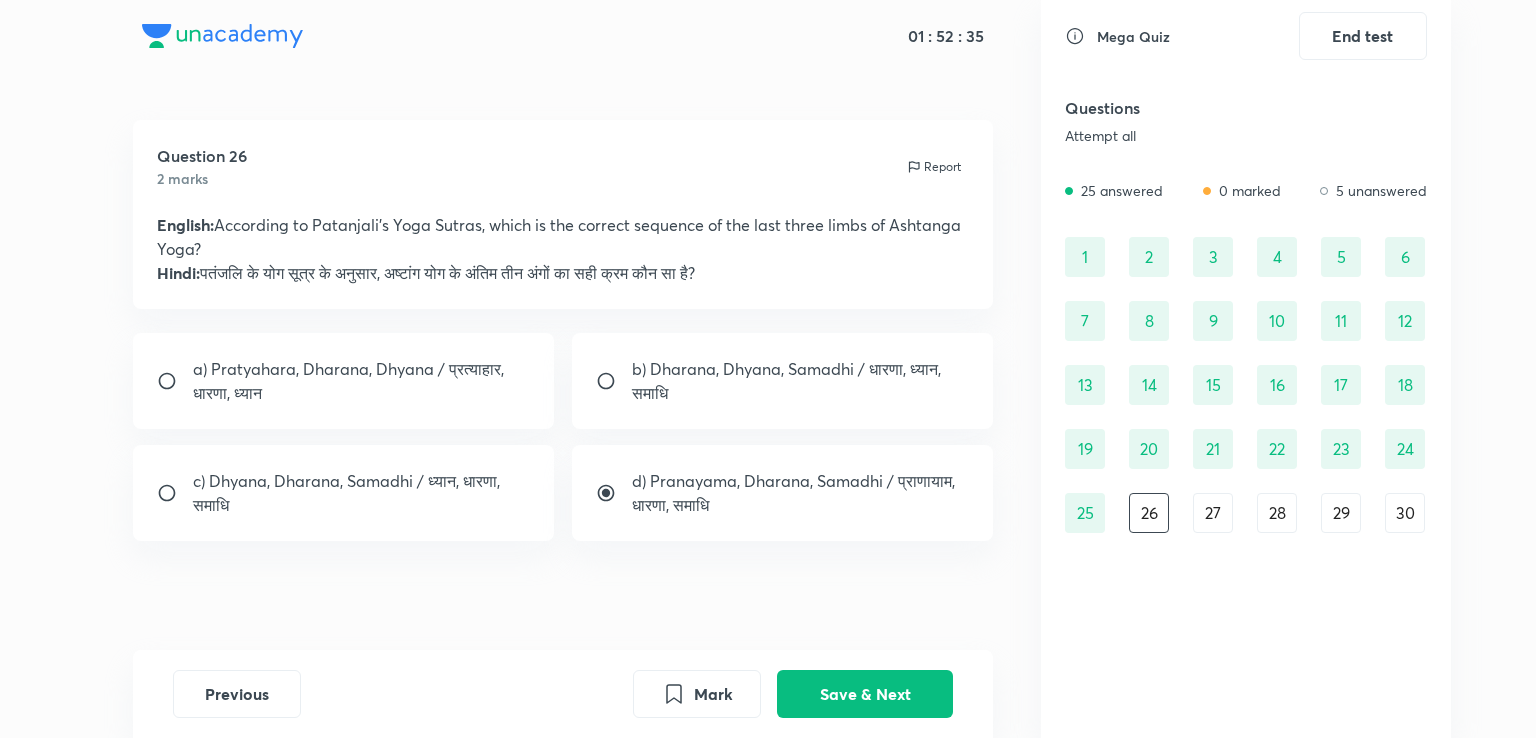 click on "b) Dharana, Dhyana, Samadhi / धारणा, ध्यान, समाधि" at bounding box center (783, 381) 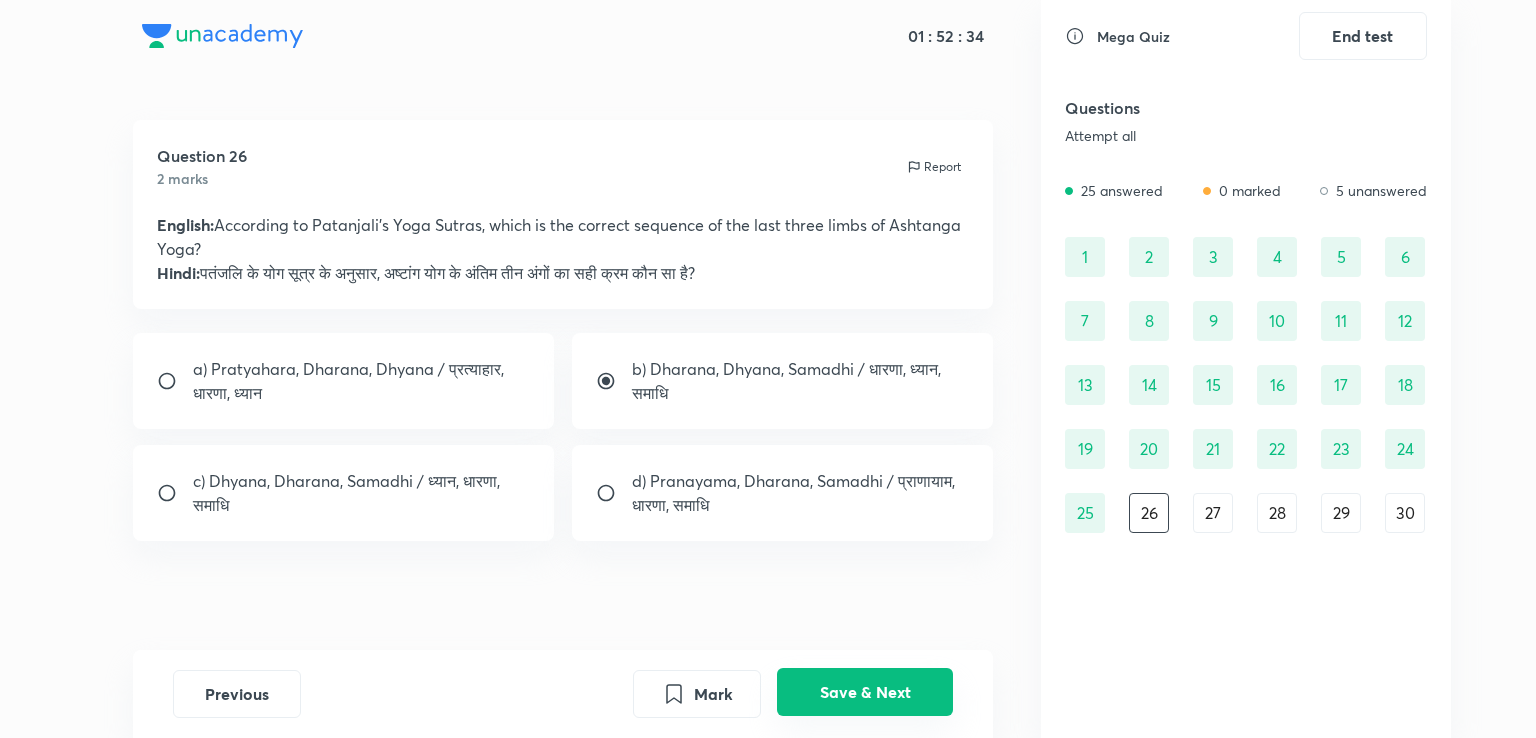 click on "Save & Next" at bounding box center [865, 692] 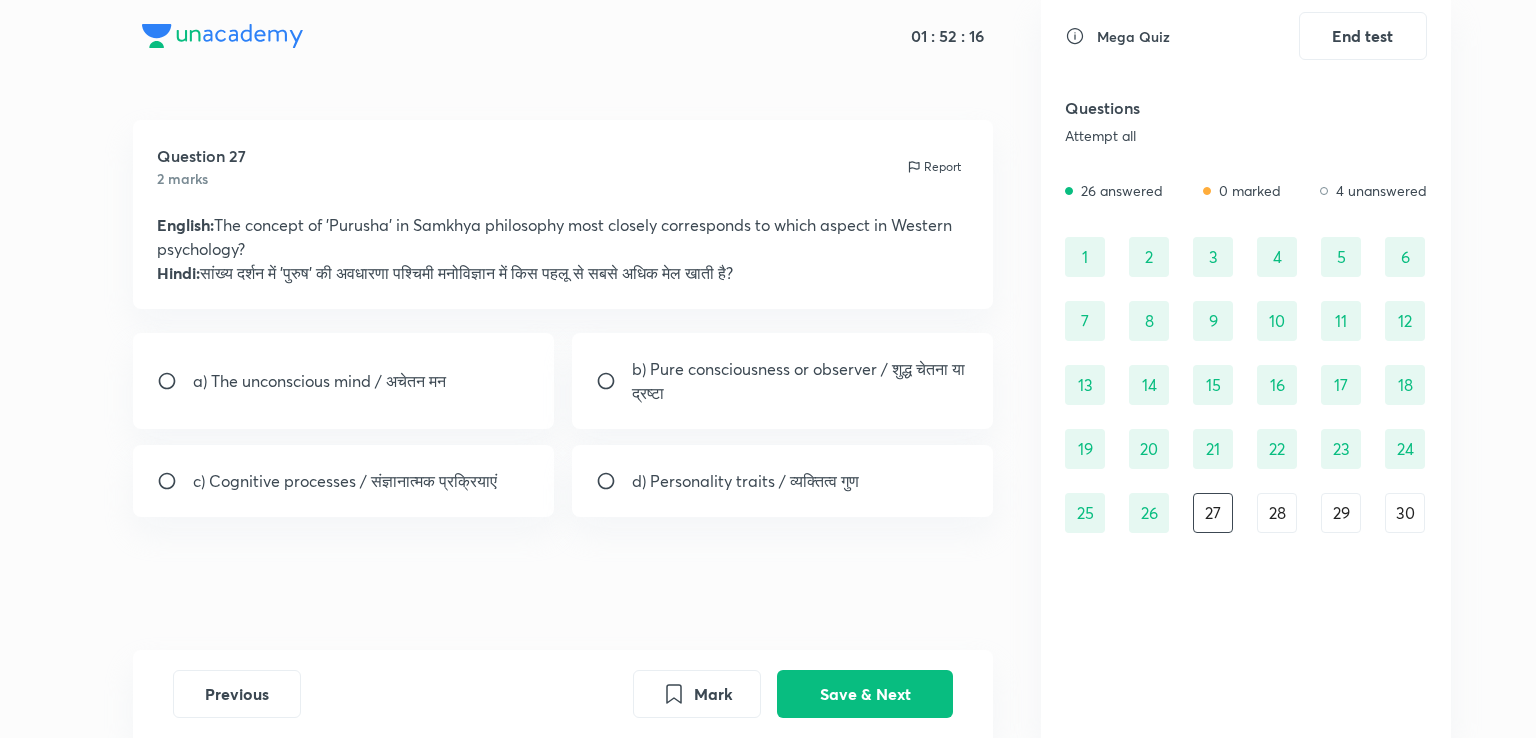 click on "b) Pure consciousness or observer / शुद्ध चेतना या द्रष्टा" at bounding box center (783, 381) 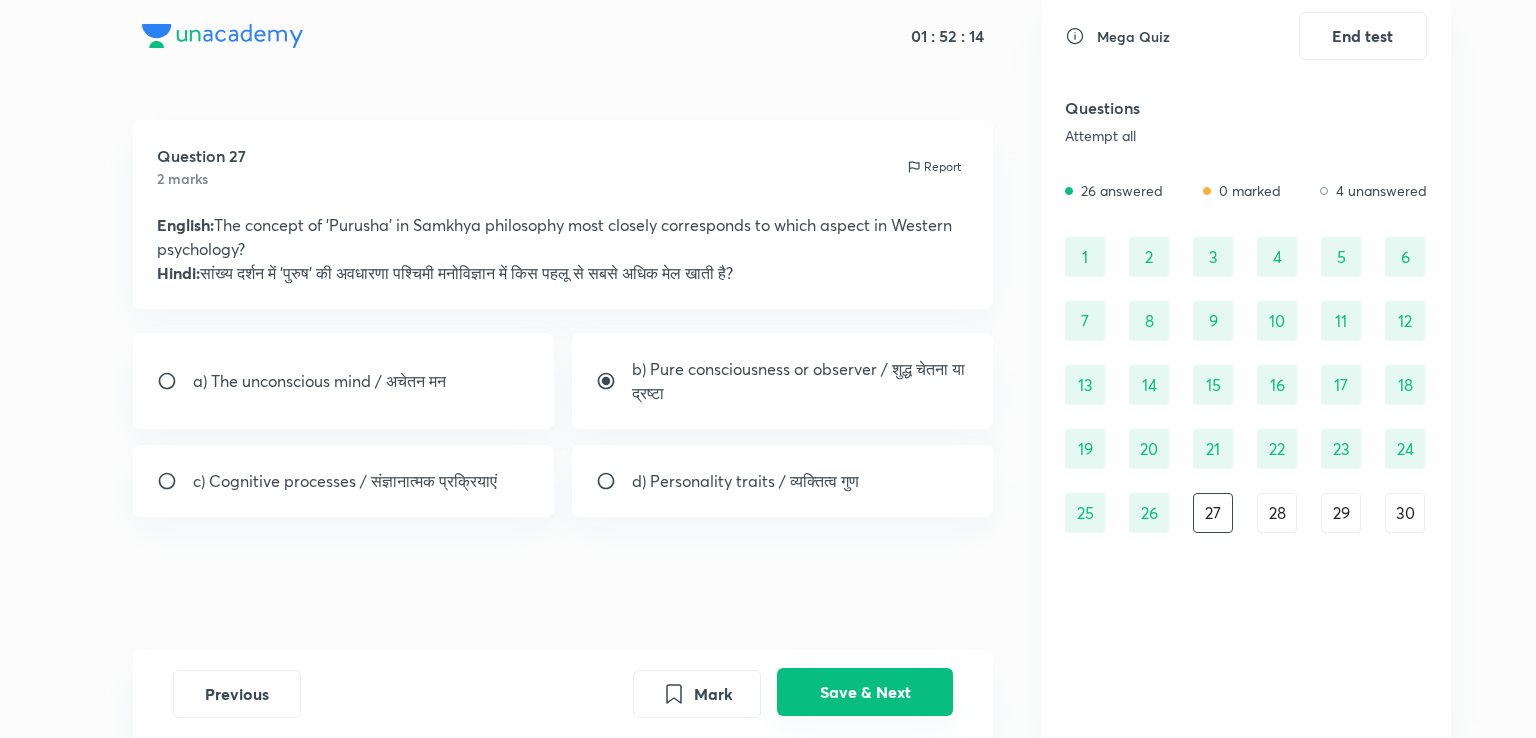 click on "Save & Next" at bounding box center [865, 692] 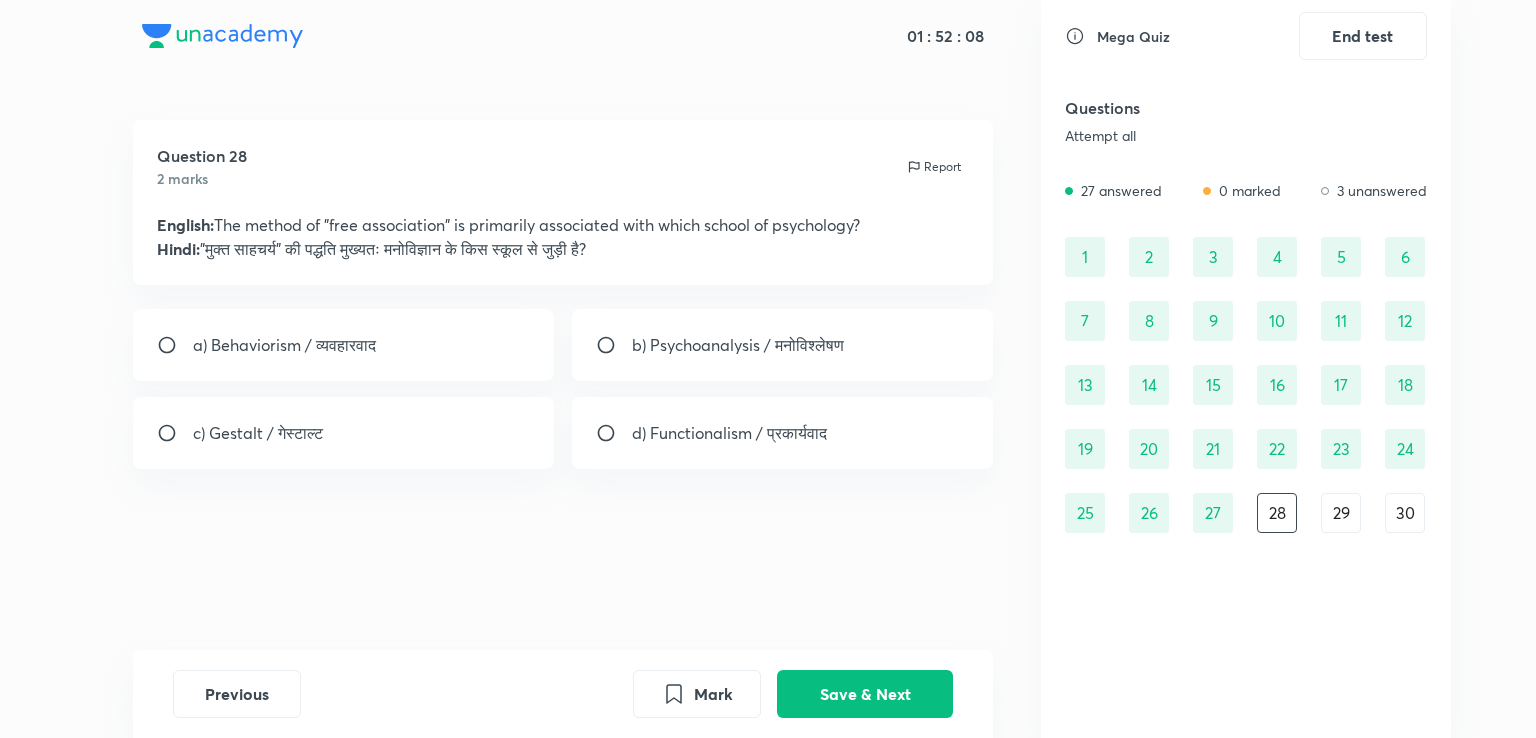 click on "b) Psychoanalysis / मनोविश्लेषण" at bounding box center (738, 345) 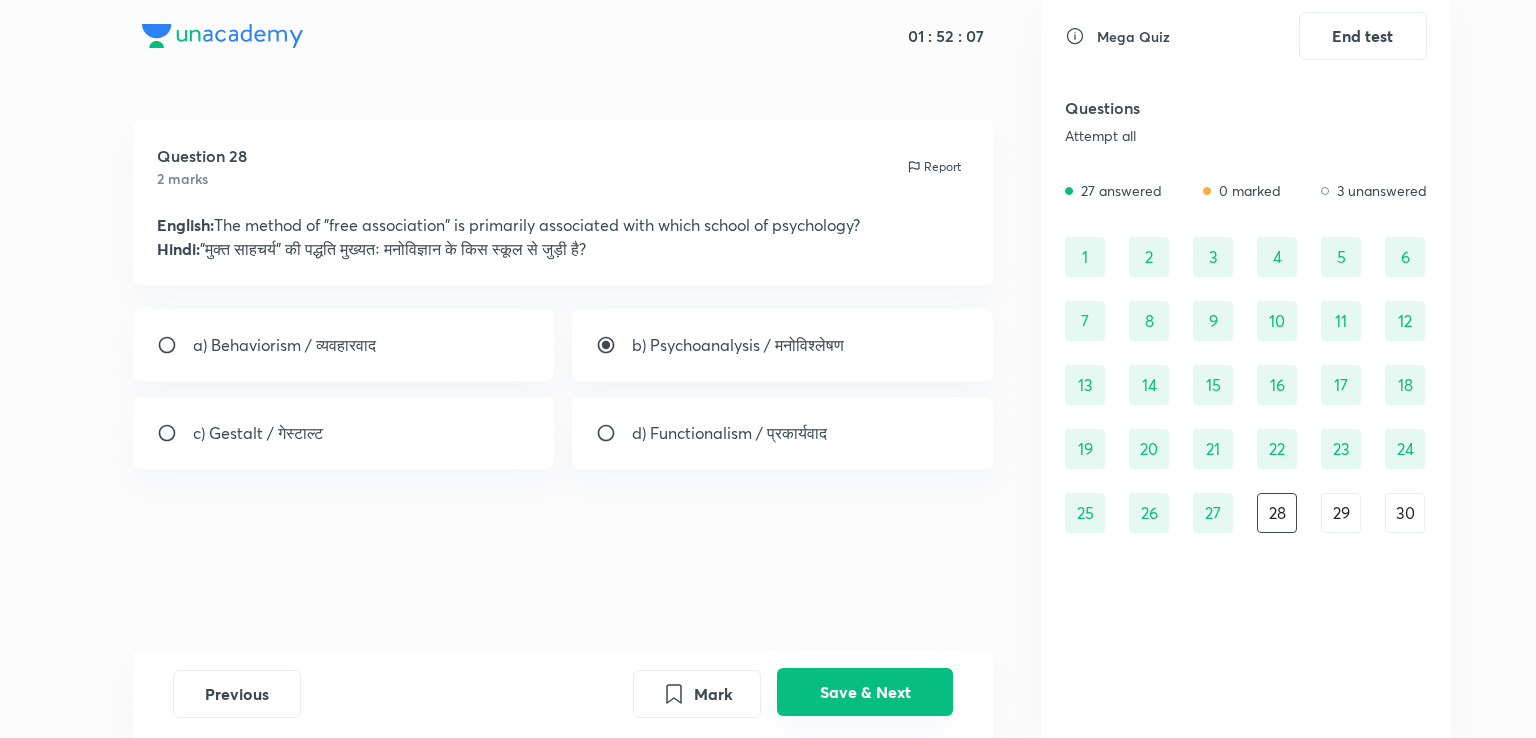 click on "Save & Next" at bounding box center [865, 692] 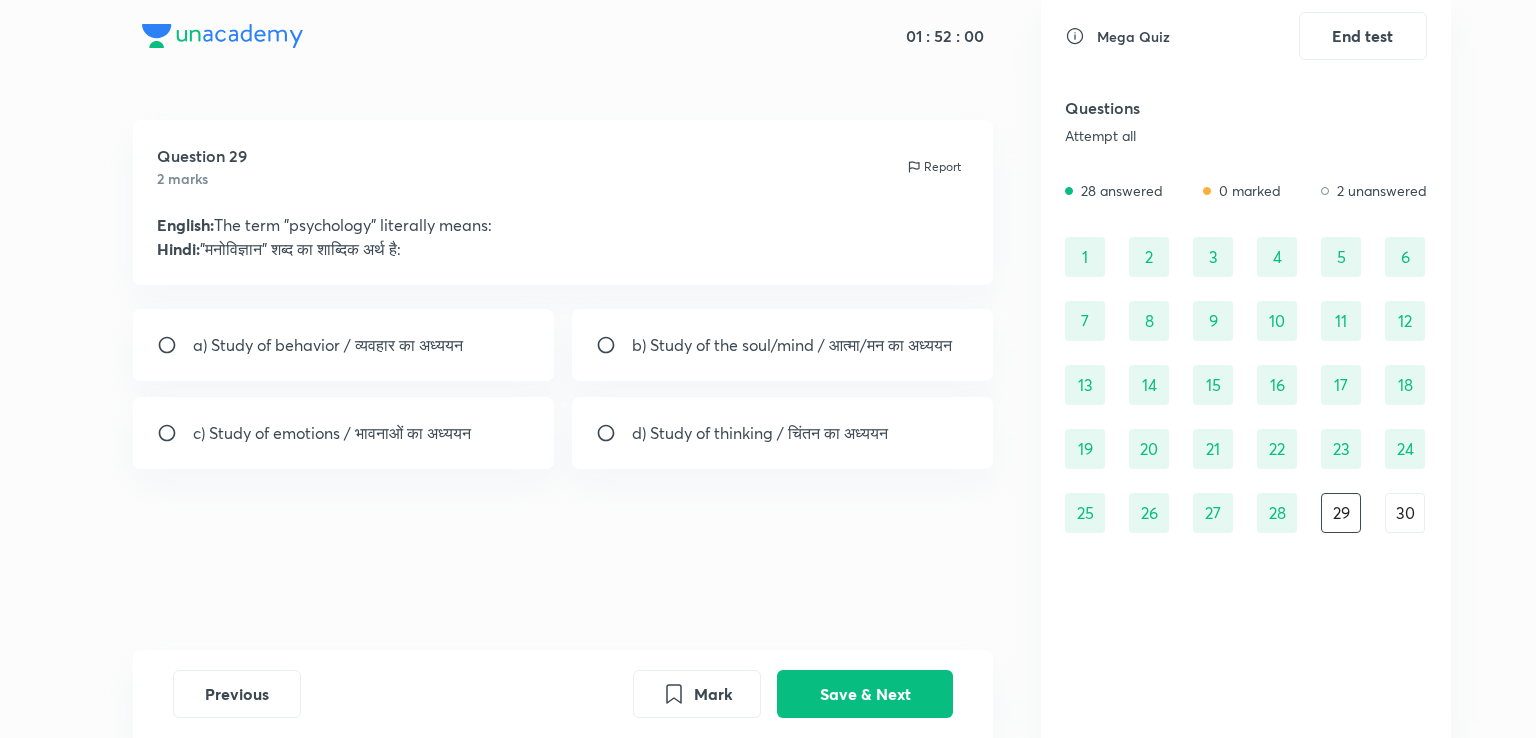 click on "b) Study of the soul/mind / आत्मा/मन का अध्ययन" at bounding box center (792, 345) 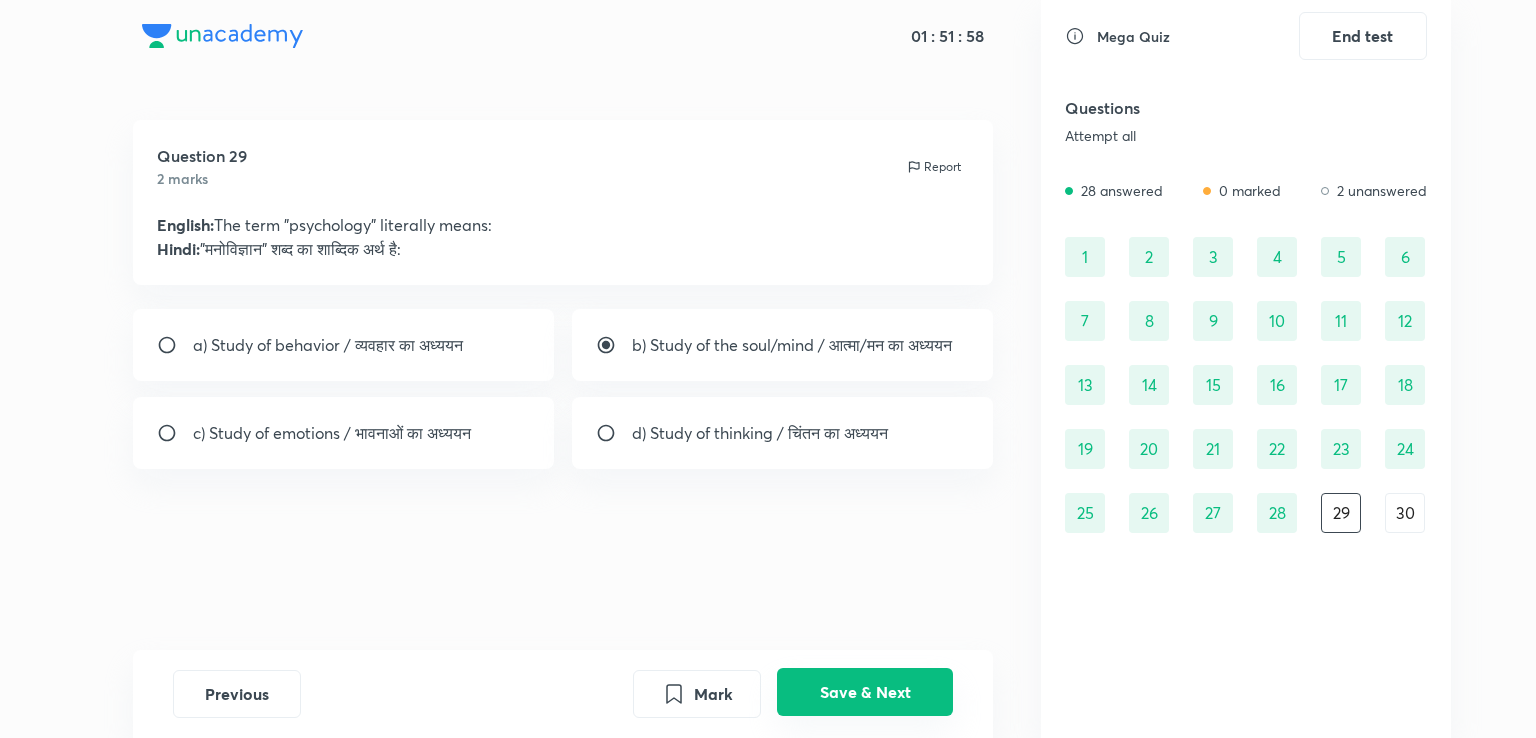 click on "Save & Next" at bounding box center [865, 692] 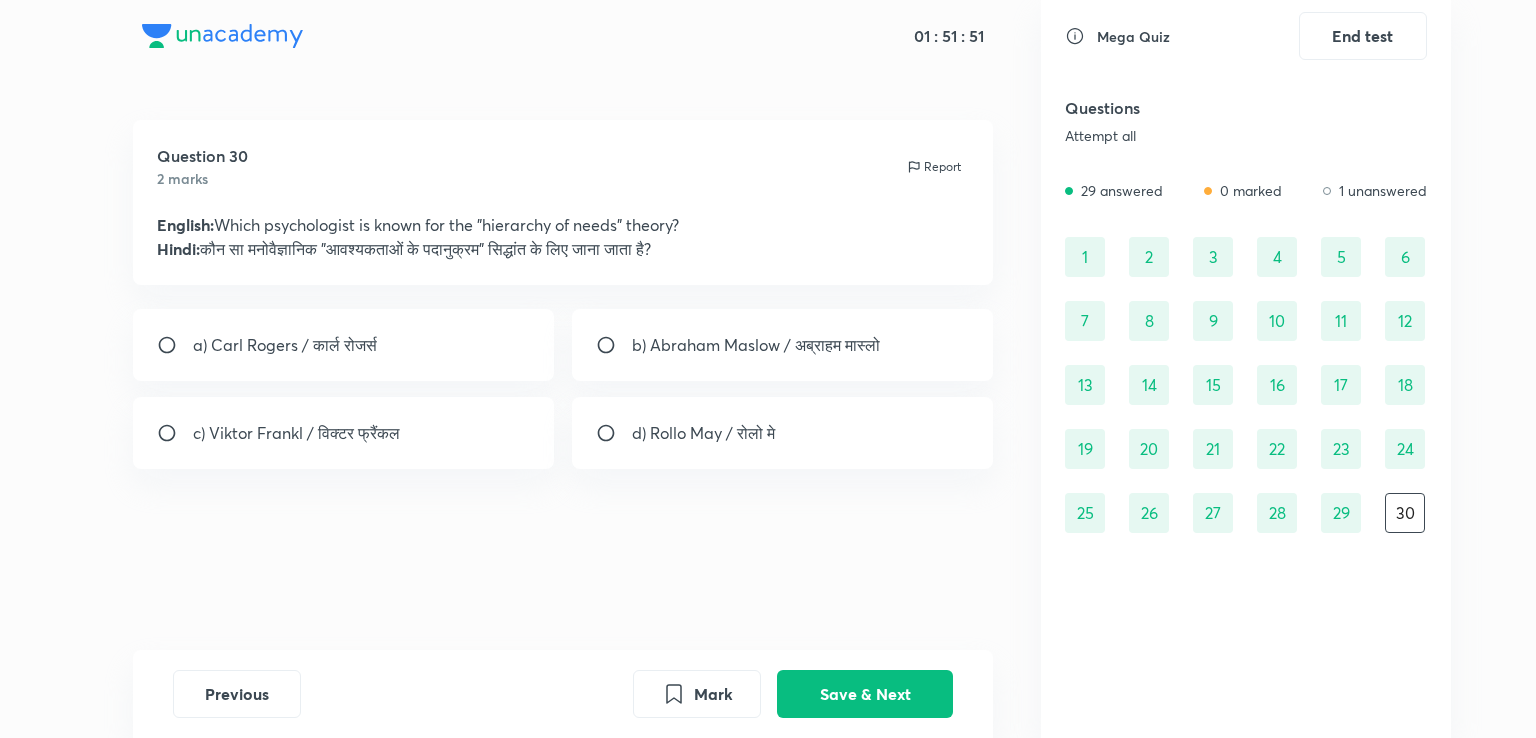 click on "b) Abraham Maslow / अब्राहम मास्लो" at bounding box center [756, 345] 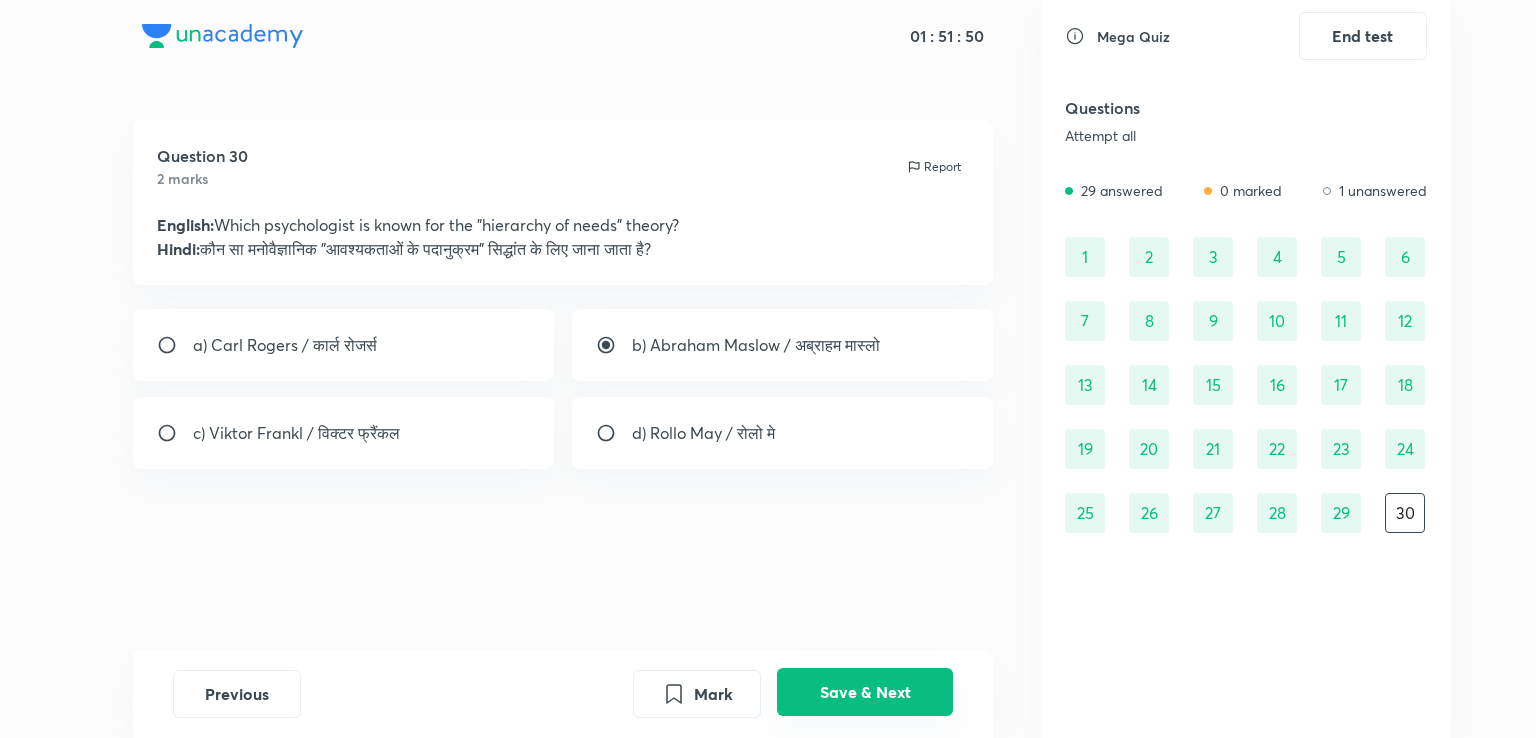 click on "Save & Next" at bounding box center (865, 692) 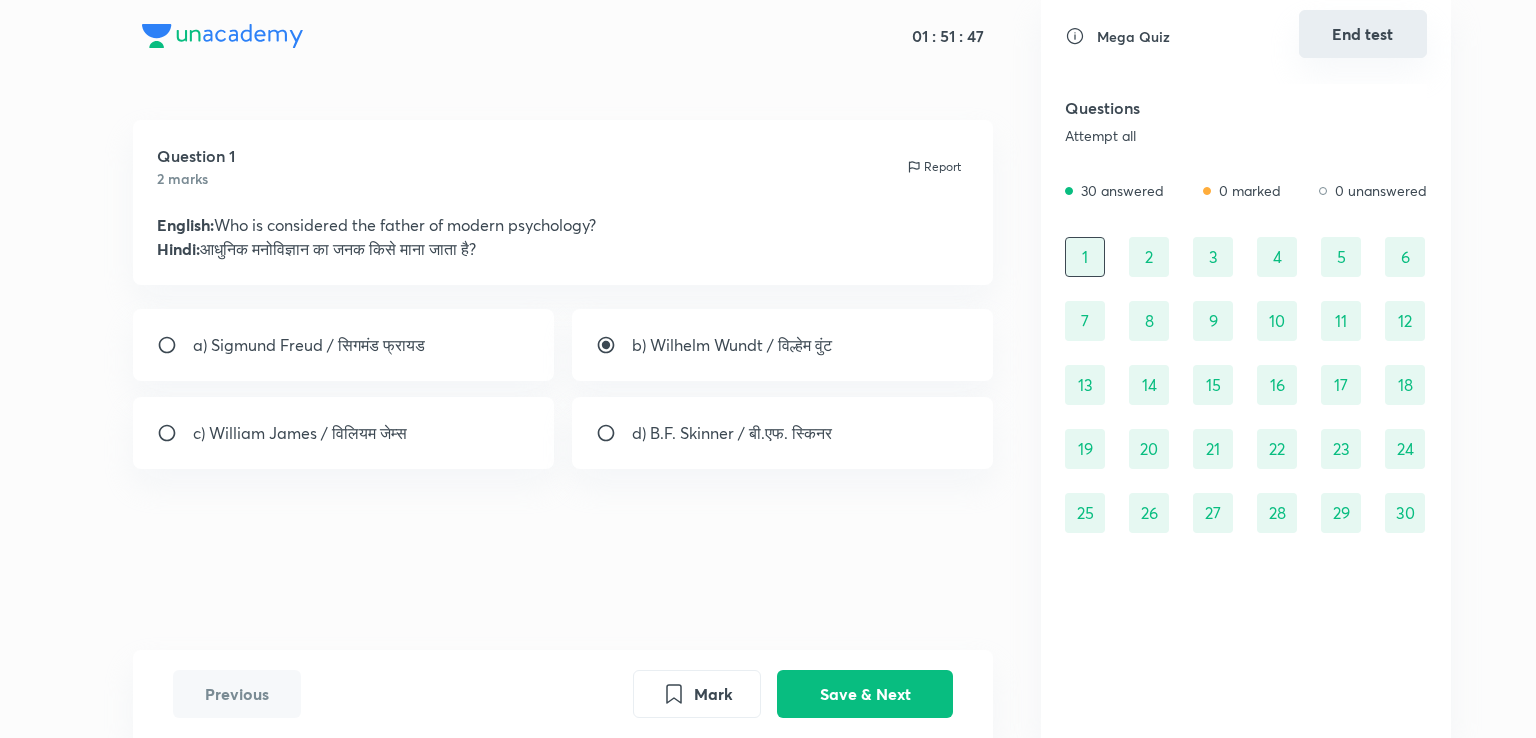 click on "End test" at bounding box center (1363, 34) 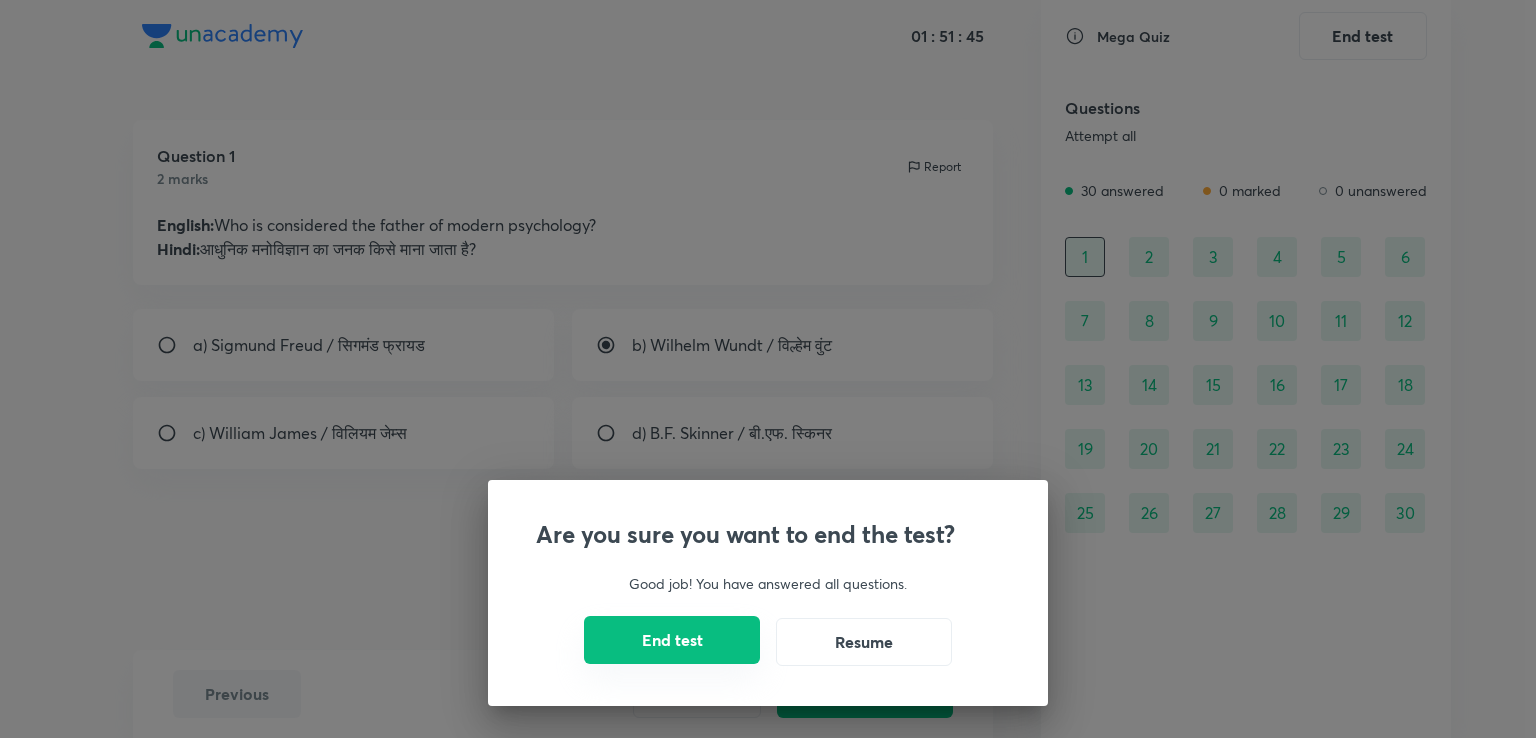 click on "End test" at bounding box center (672, 640) 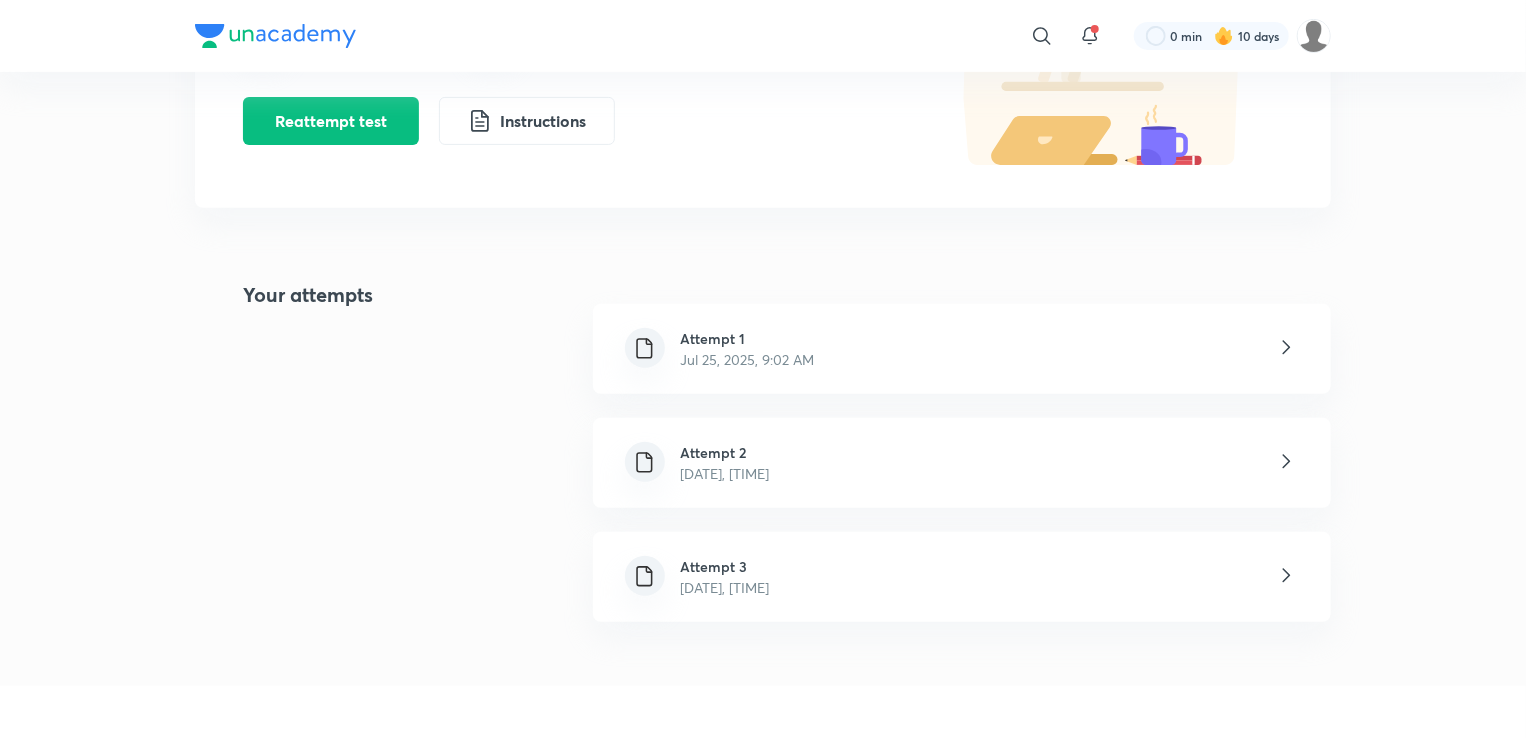 scroll, scrollTop: 284, scrollLeft: 0, axis: vertical 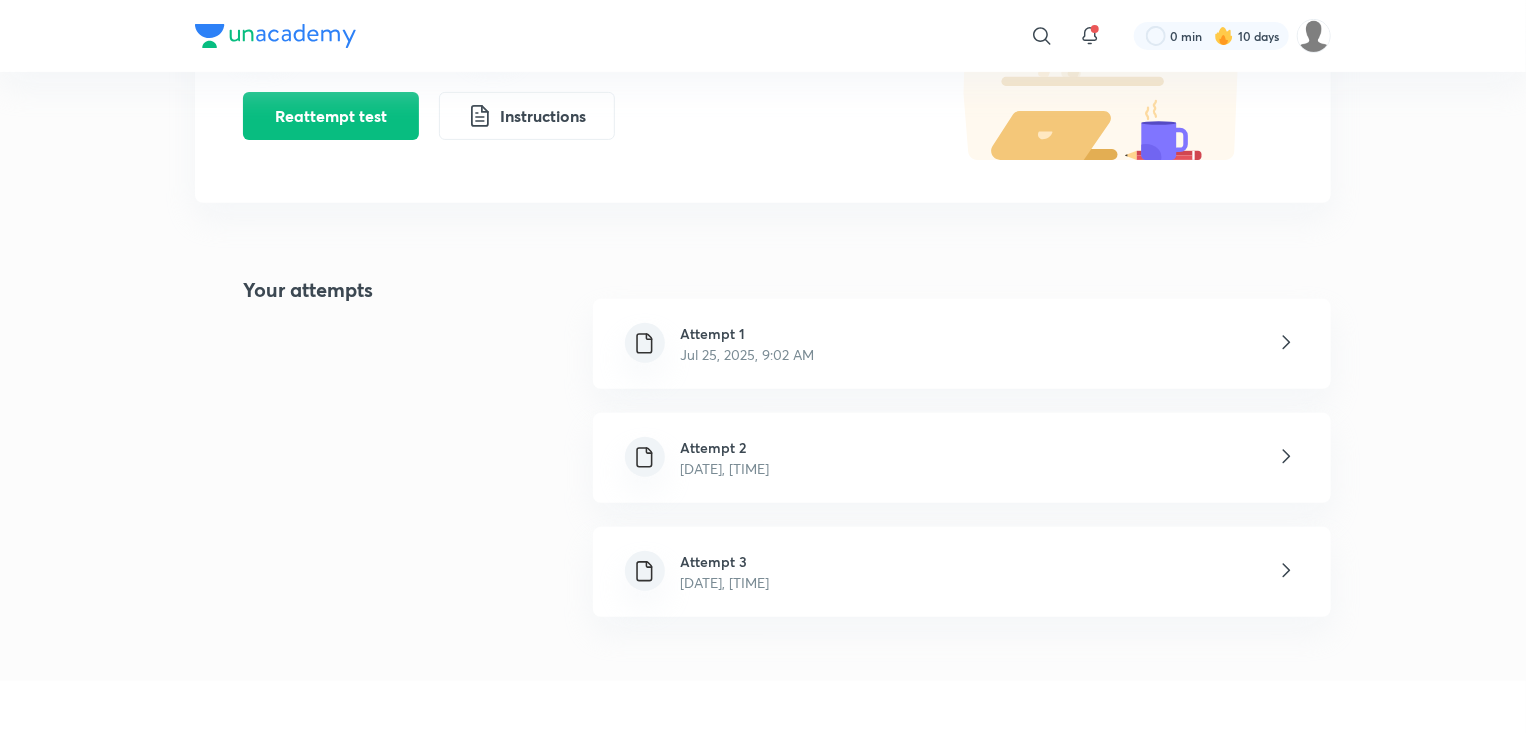 click on "Attempt 3" at bounding box center (725, 561) 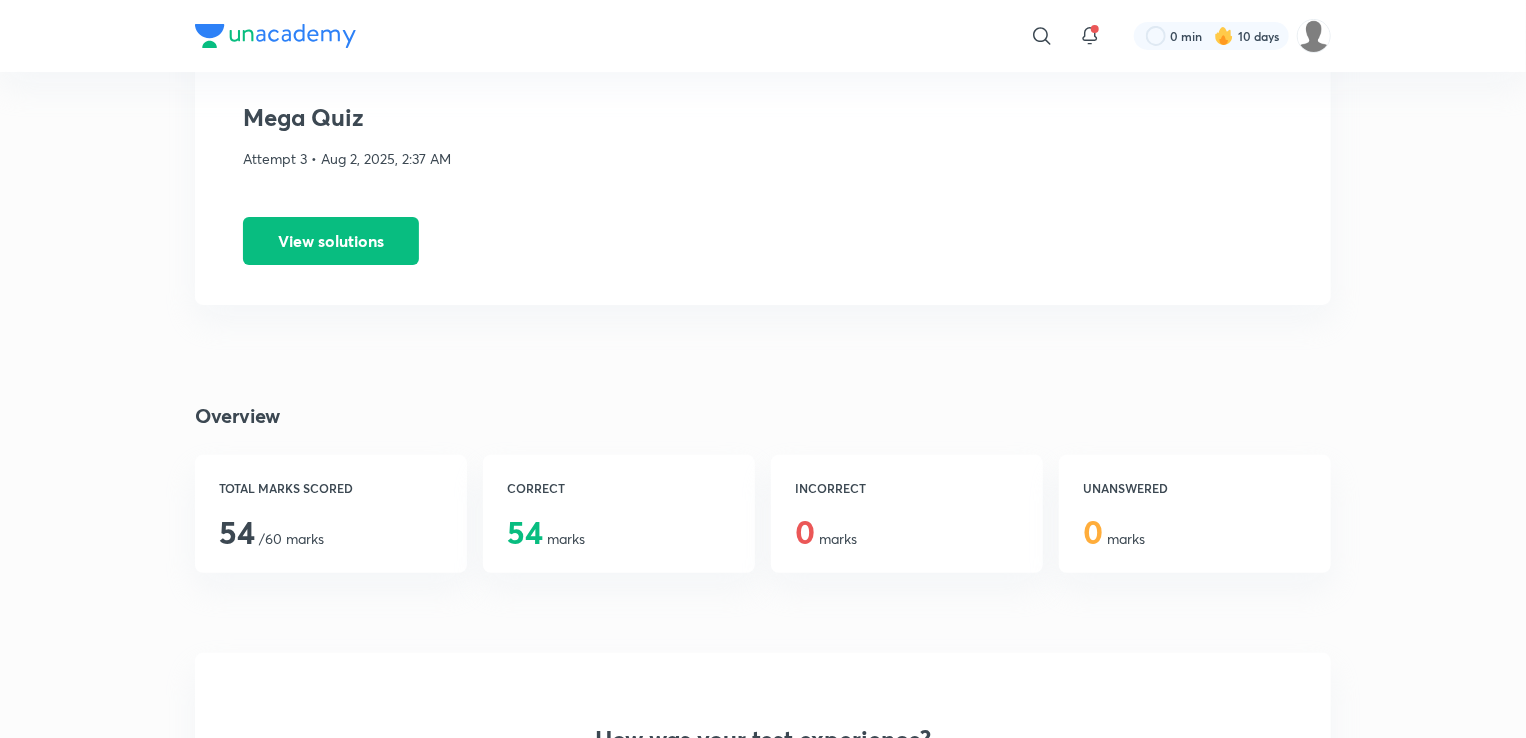 scroll, scrollTop: 0, scrollLeft: 0, axis: both 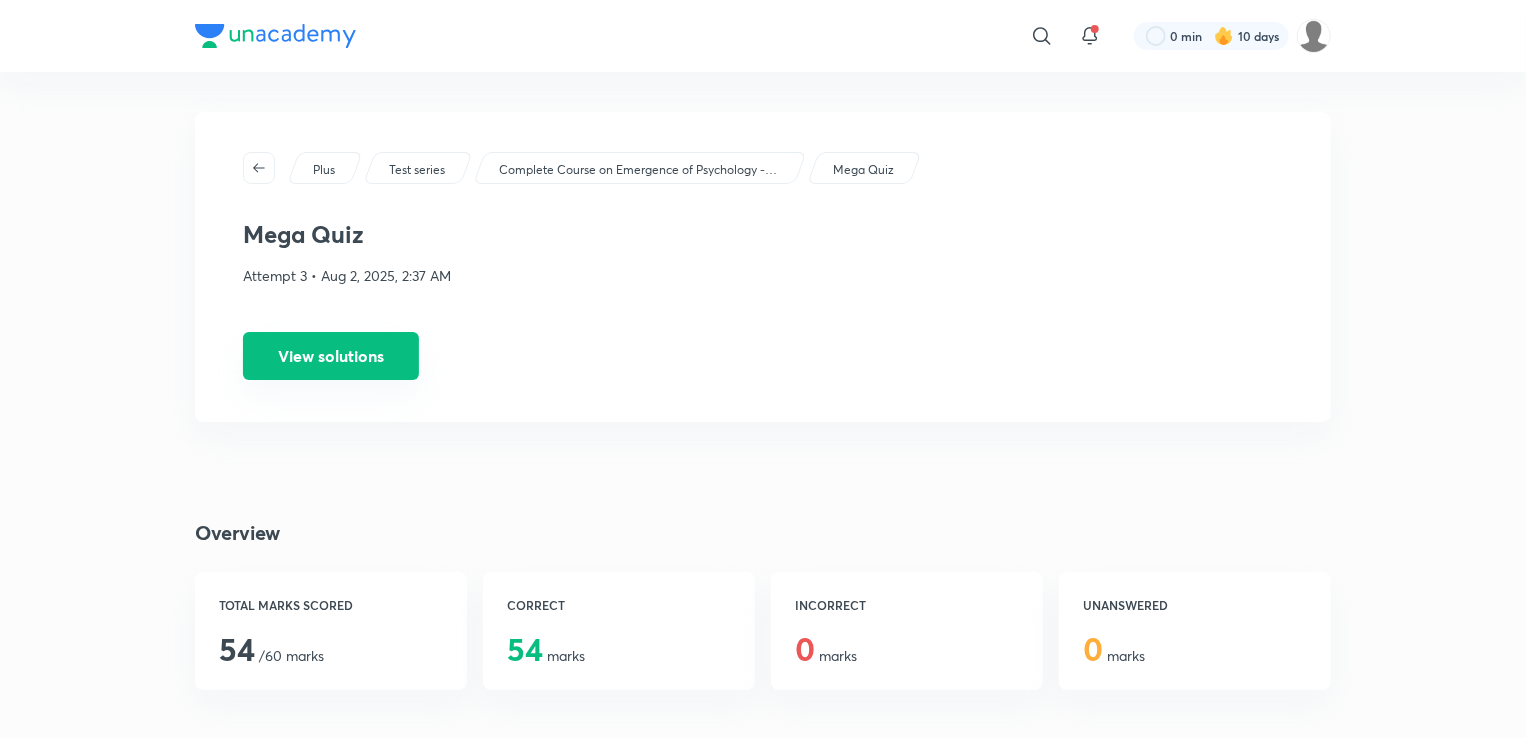 click on "View solutions" at bounding box center [331, 356] 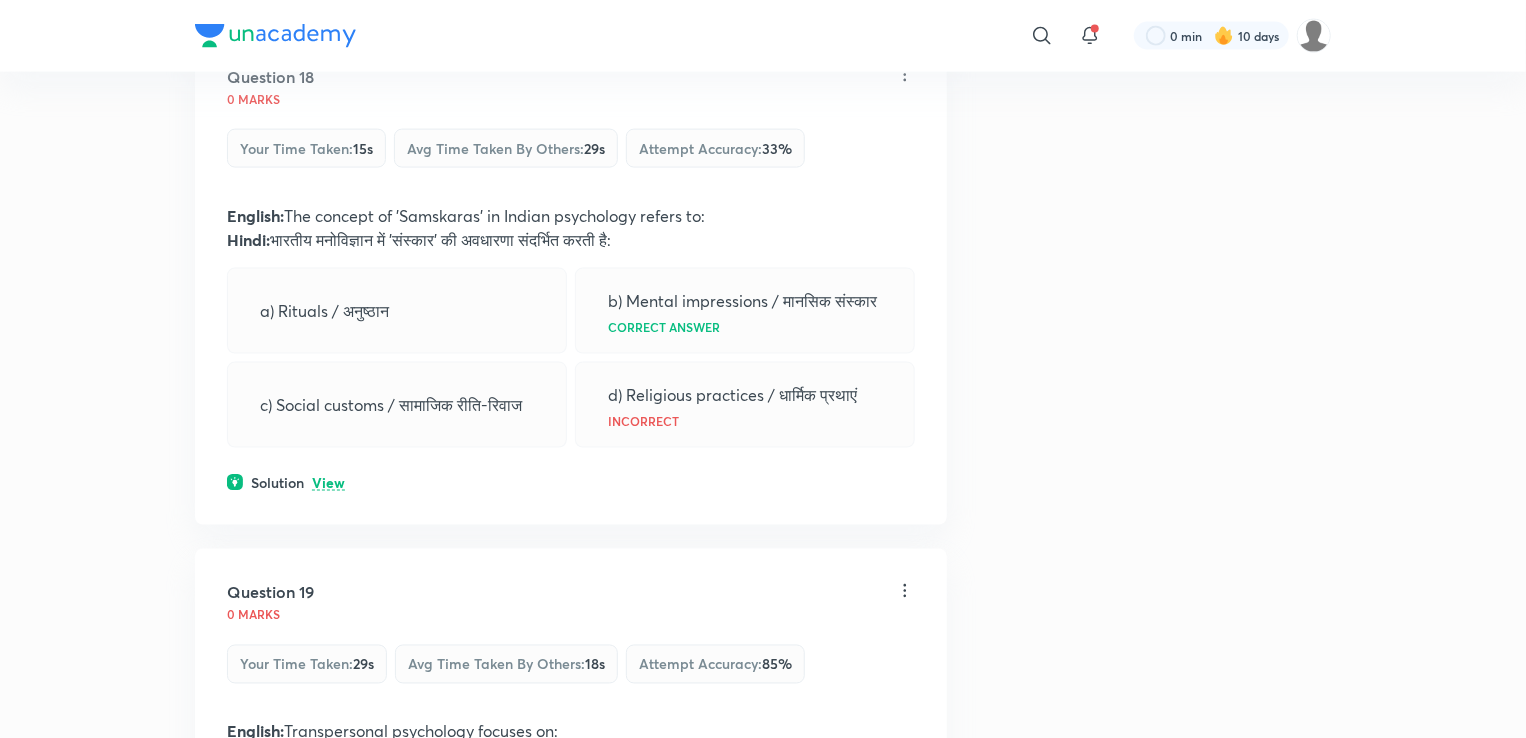 scroll, scrollTop: 9048, scrollLeft: 0, axis: vertical 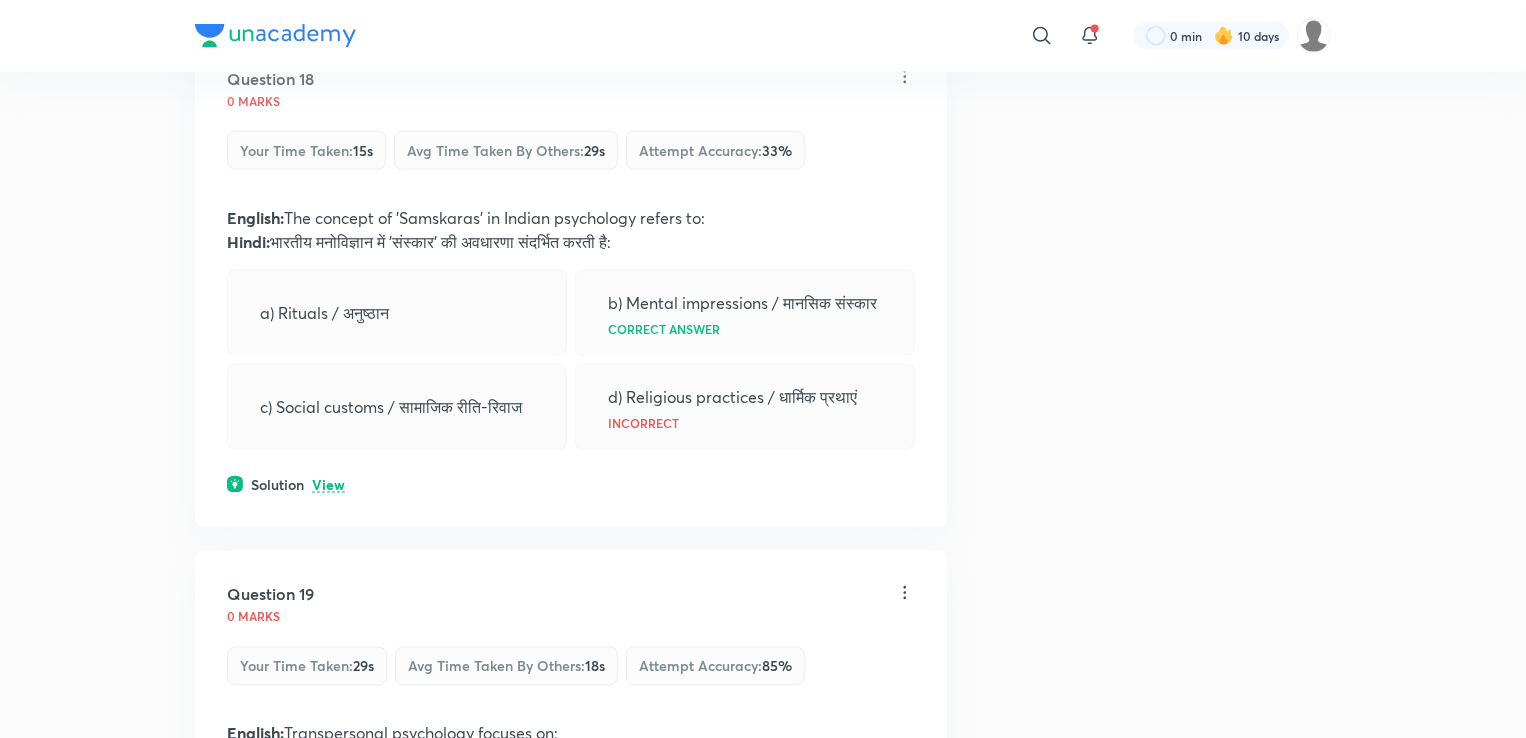 click on "View" at bounding box center [328, 485] 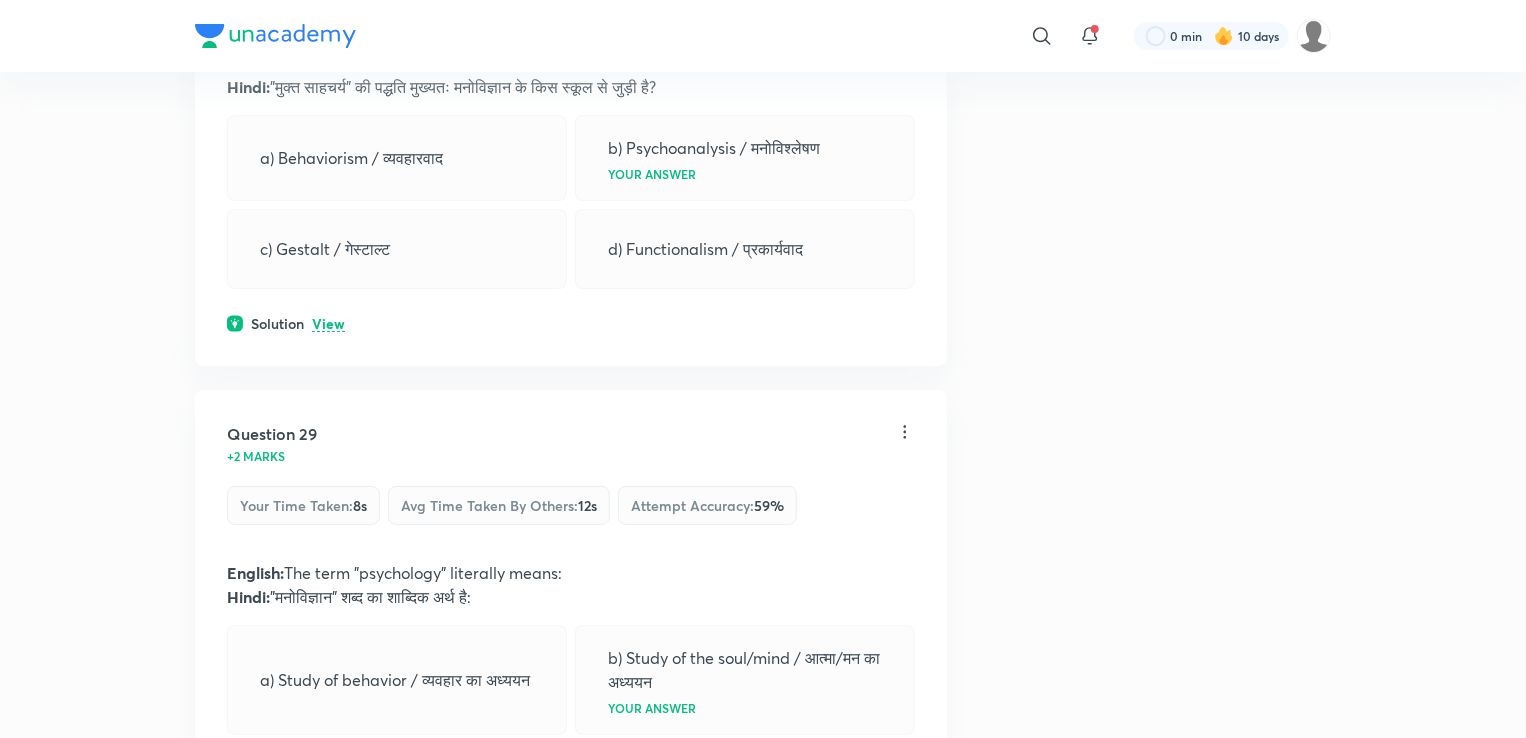 scroll, scrollTop: 15052, scrollLeft: 0, axis: vertical 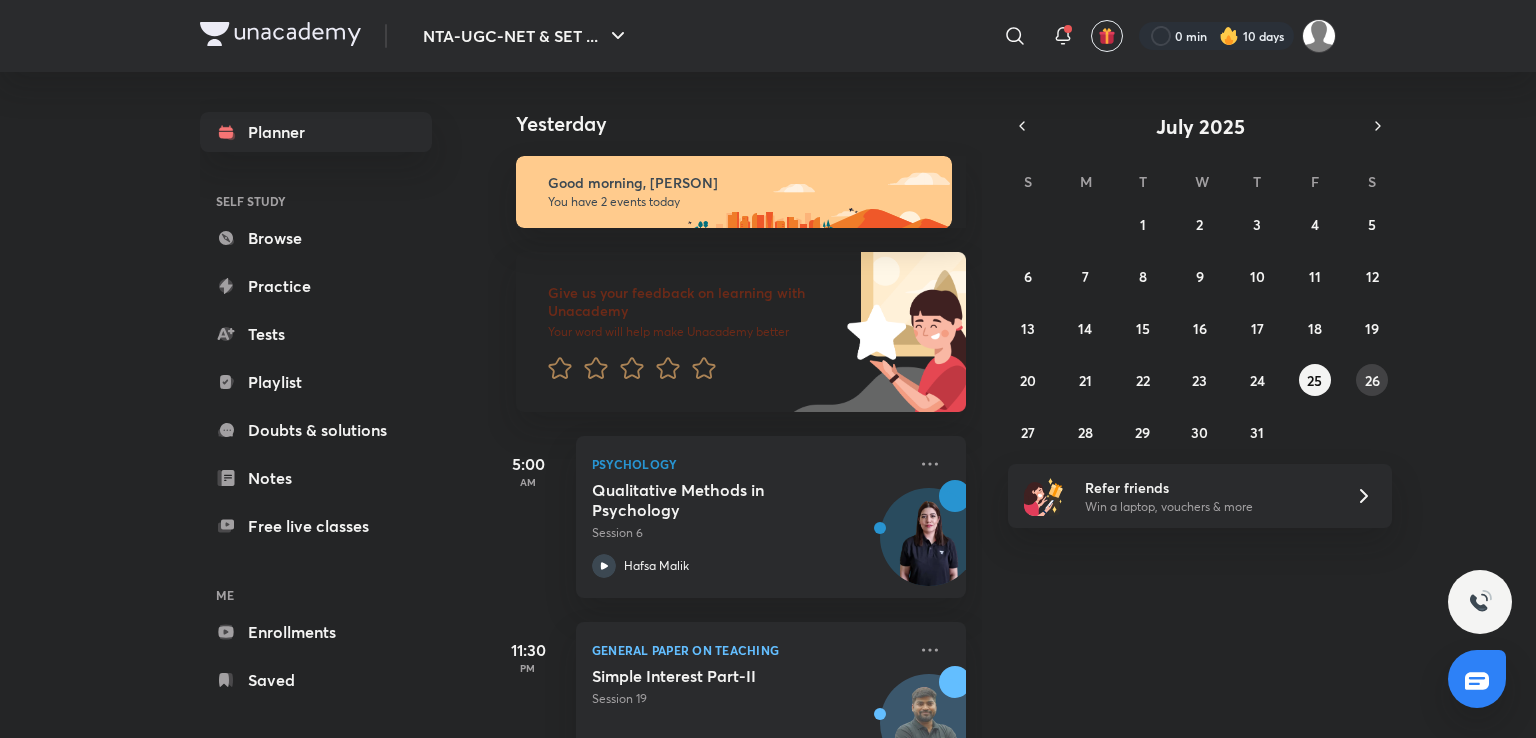 click on "26" at bounding box center (1372, 380) 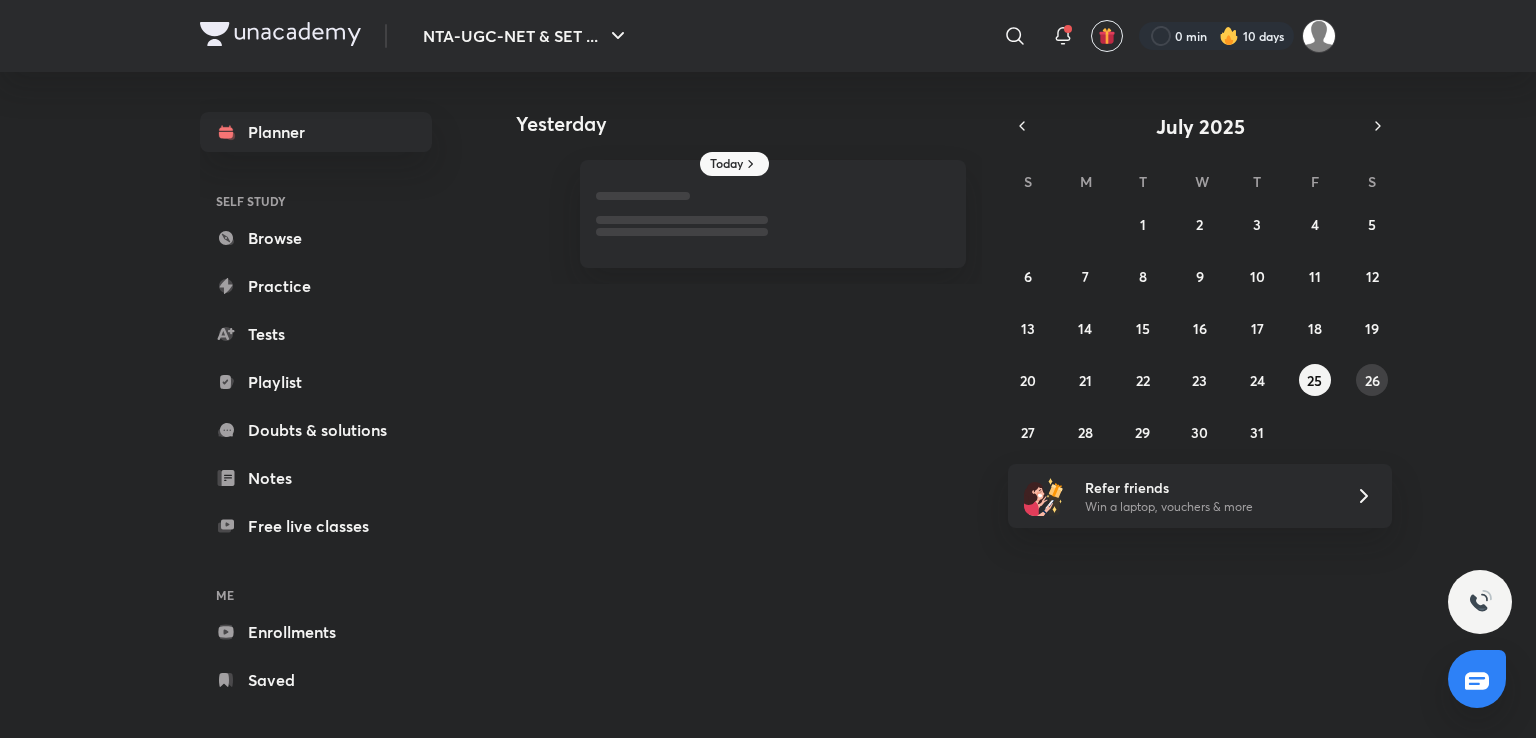 click on "26" at bounding box center [1372, 380] 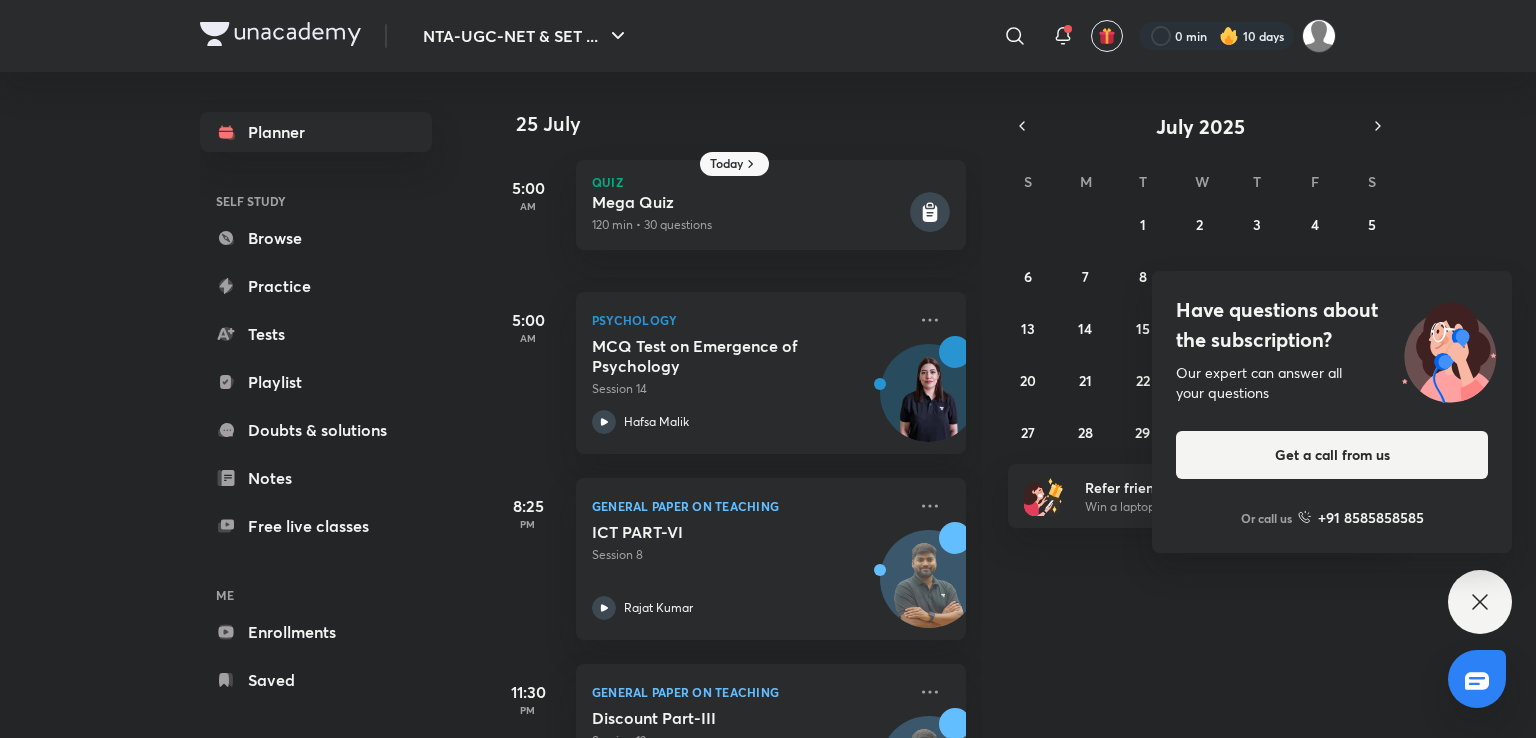 click on "NTA-UGC-NET ... ​ 0 min 10 days Planner SELF STUDY Browse Practice Tests Playlist Doubts & solutions Notes Free live classes ME Enrollments Saved Today 25 July 5:00 AM Quiz Mega Quiz 120 min • 30 questions 5:00 AM Psychology MCQ Test on Emergence of Psychology Session 14 Hafsa Malik 8:25 PM General Paper on Teaching ICT PART-VI Session 8 Rajat Kumar 11:30 PM General Paper on Teaching Discount Part-III Session 12 Rajat Kumar July 2025 S M T W T F S 29 30 1 2 3 4 5 6 7 8 9 10 11 12 13 14 15 16 17 18 19 20 21 22 23 24 25 26 27 28 29 30 31 1 2 Refer friends Win a laptop, vouchers & more Have questions about the subscription? Our expert can answer all your questions Get a call from us Or call us +91 [PHONE]" at bounding box center (768, 369) 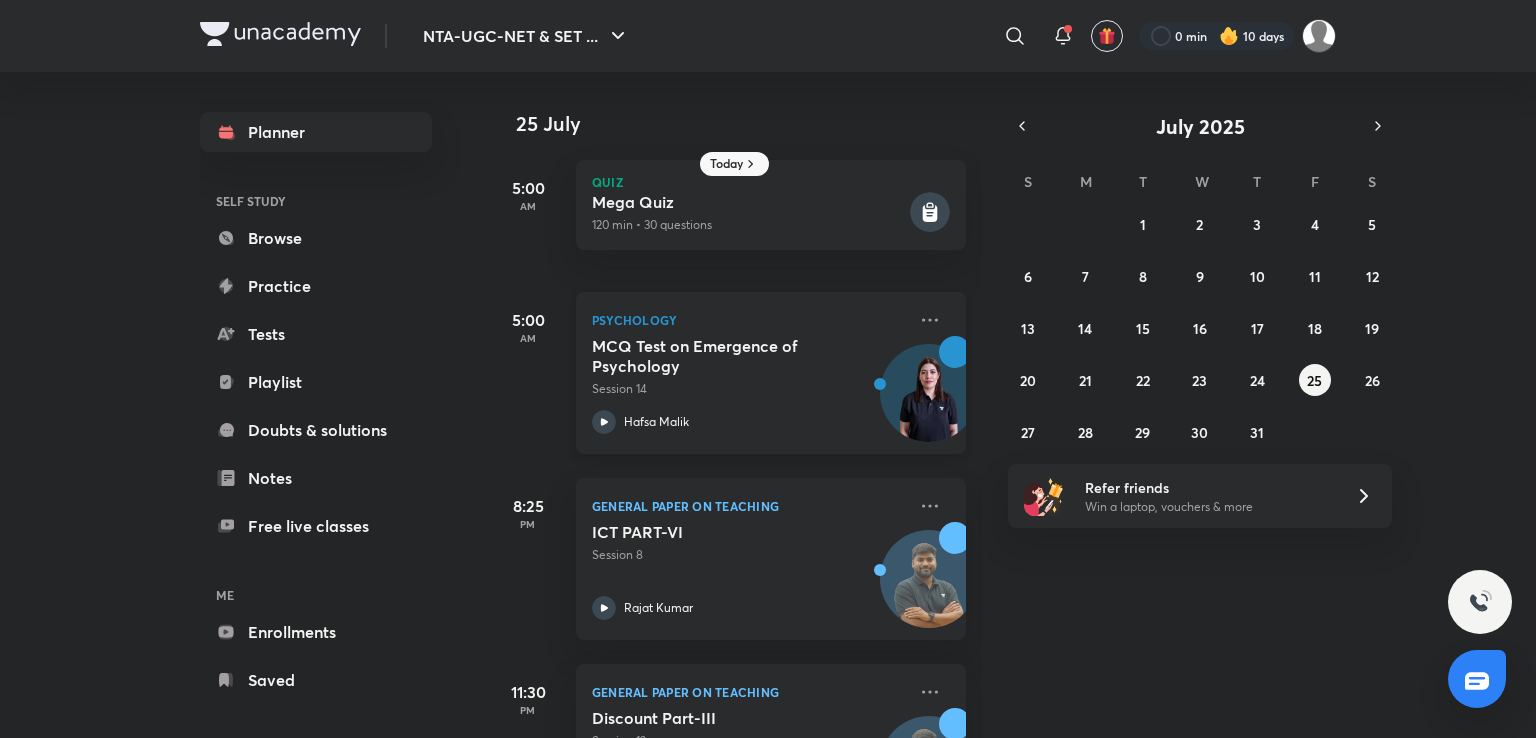 click on "MCQ Test on Emergence of Psychology" at bounding box center (716, 356) 